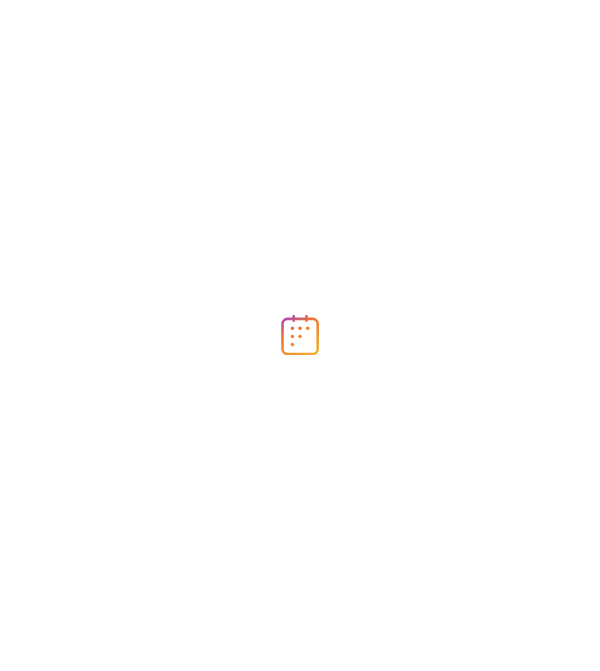 scroll, scrollTop: 0, scrollLeft: 0, axis: both 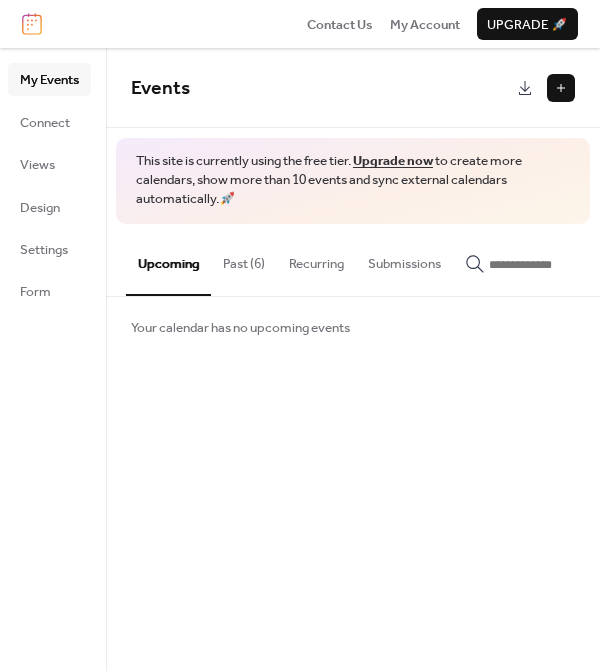click on "Past  (6)" at bounding box center [244, 259] 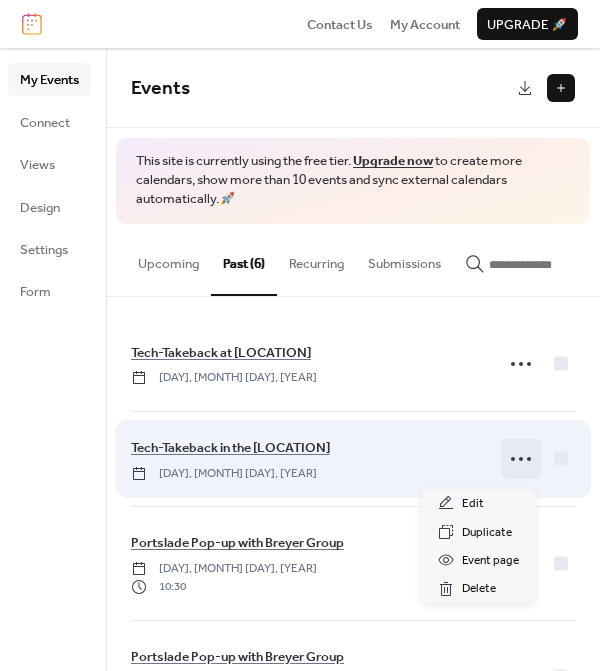 click 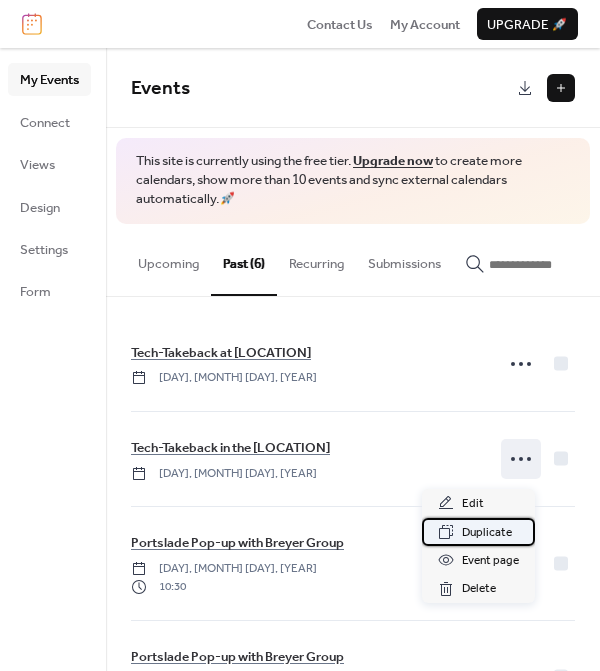 click on "Duplicate" at bounding box center [487, 533] 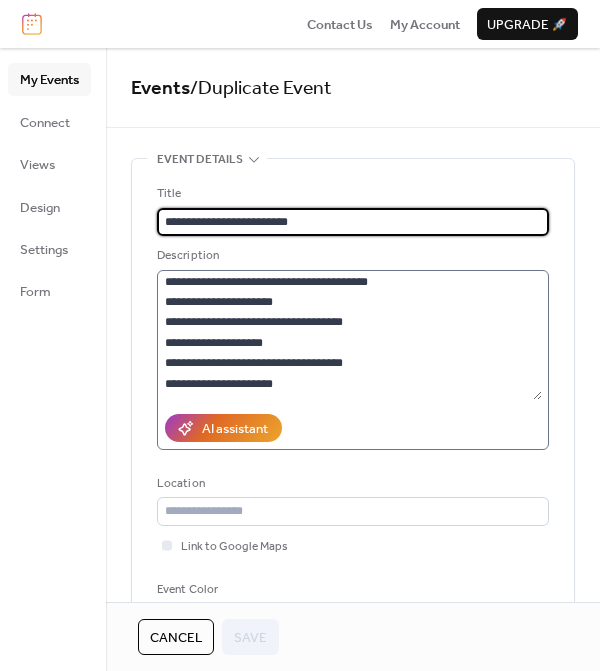 scroll, scrollTop: 0, scrollLeft: 0, axis: both 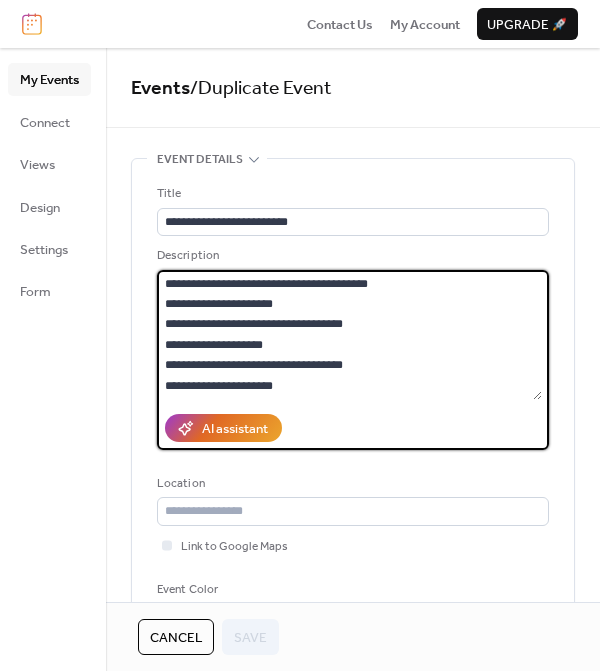 drag, startPoint x: 295, startPoint y: 302, endPoint x: 149, endPoint y: 302, distance: 146 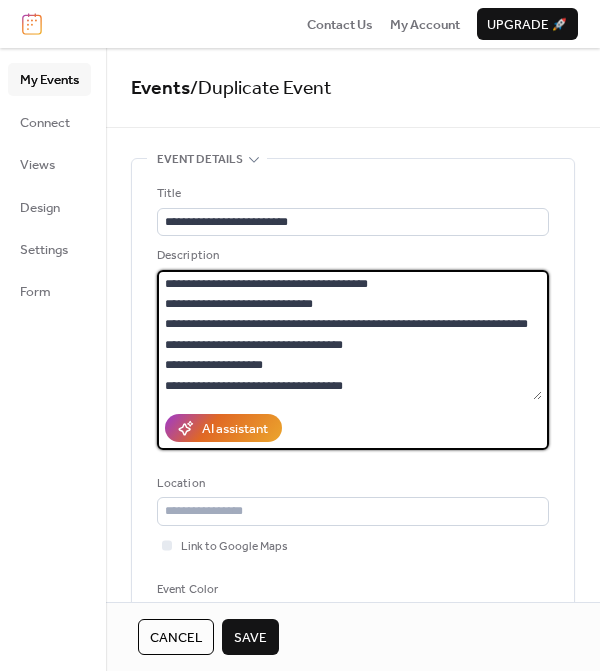 click at bounding box center (349, 335) 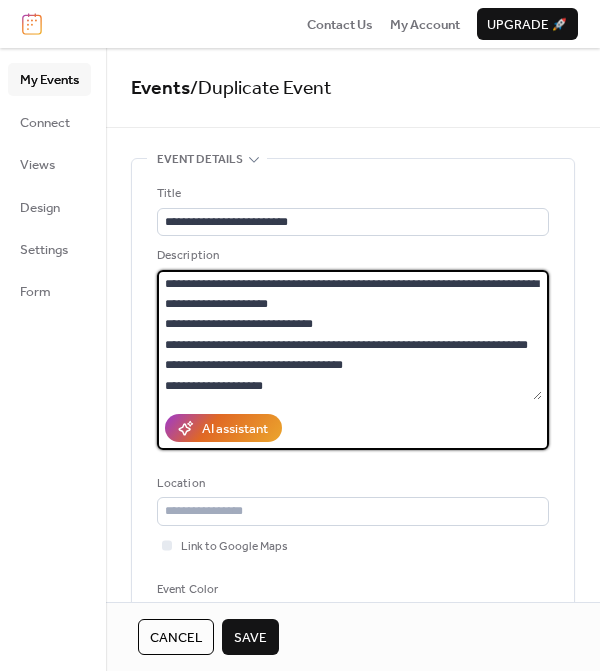 click at bounding box center [349, 335] 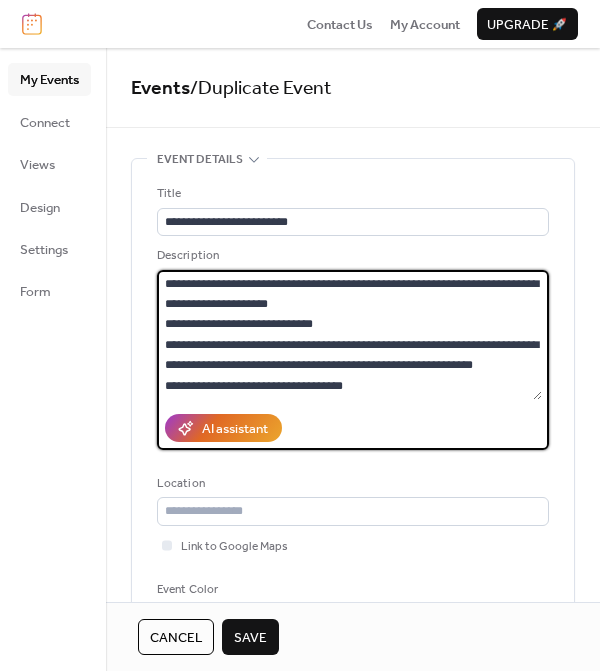 click at bounding box center (349, 335) 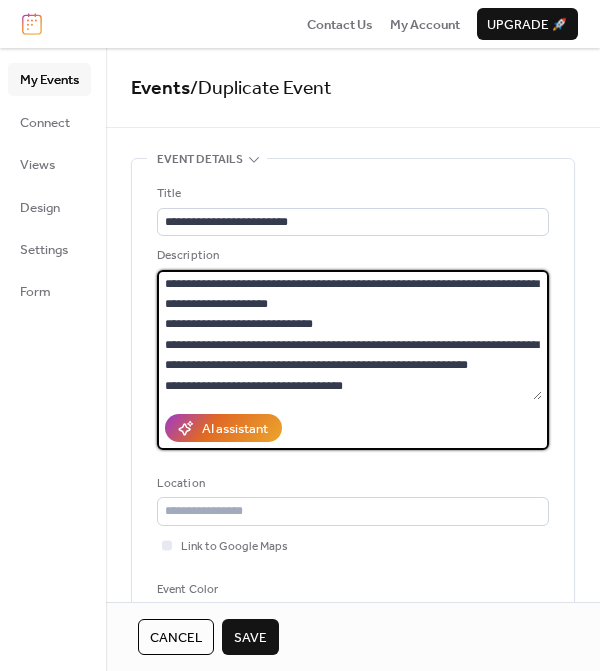 click at bounding box center (349, 335) 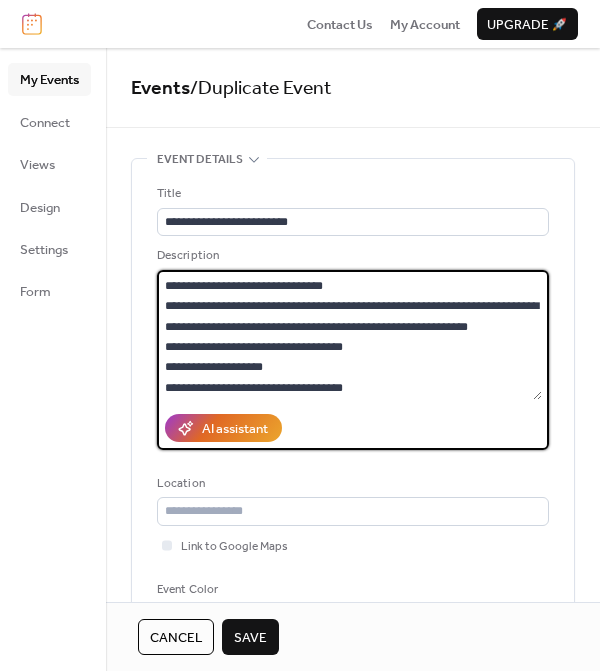 scroll, scrollTop: 62, scrollLeft: 0, axis: vertical 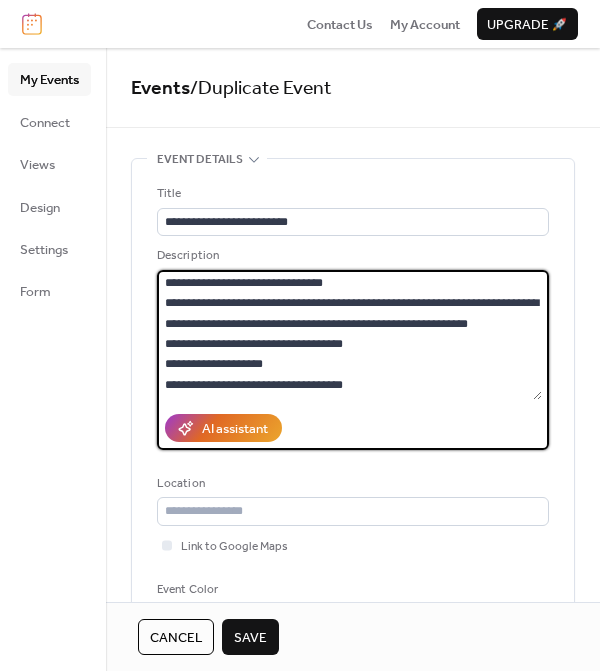 drag, startPoint x: 161, startPoint y: 345, endPoint x: 436, endPoint y: 345, distance: 275 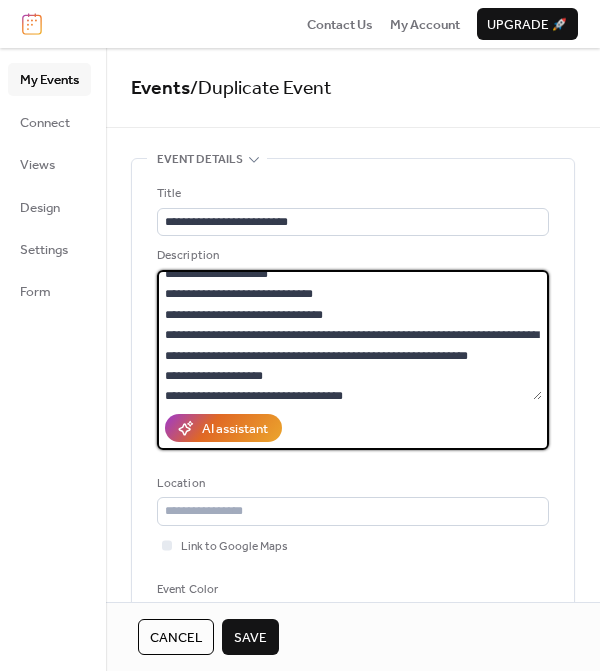 scroll, scrollTop: 32, scrollLeft: 0, axis: vertical 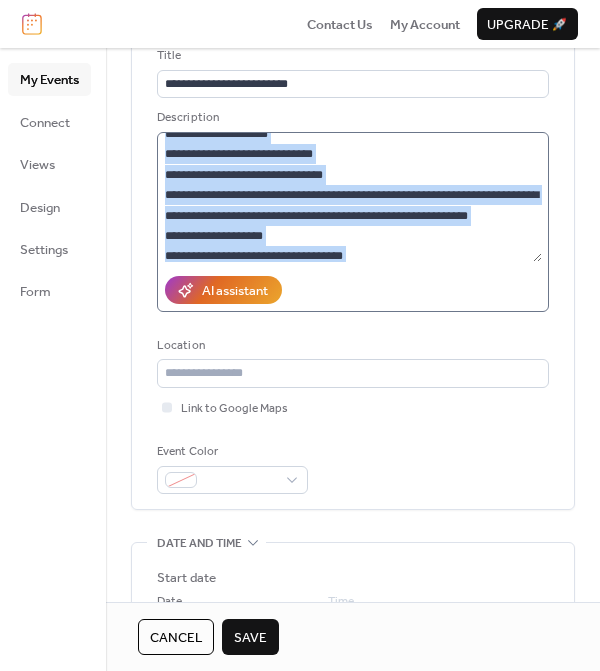 drag, startPoint x: 380, startPoint y: 272, endPoint x: 165, endPoint y: 227, distance: 219.65883 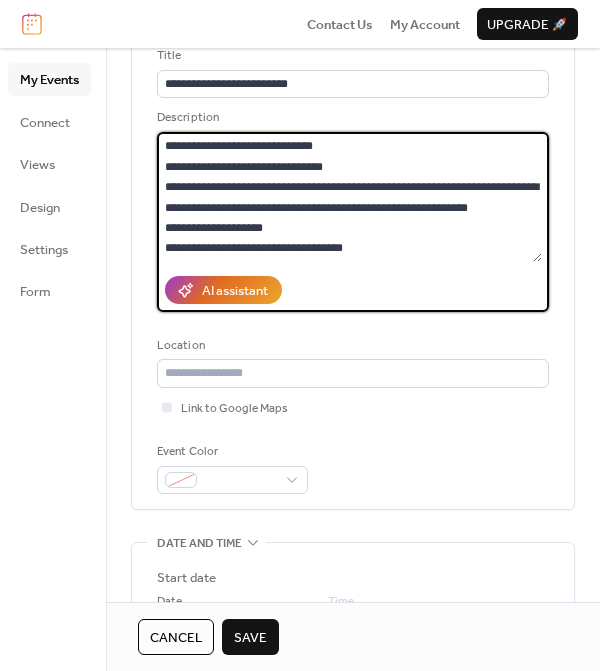 scroll, scrollTop: 41, scrollLeft: 0, axis: vertical 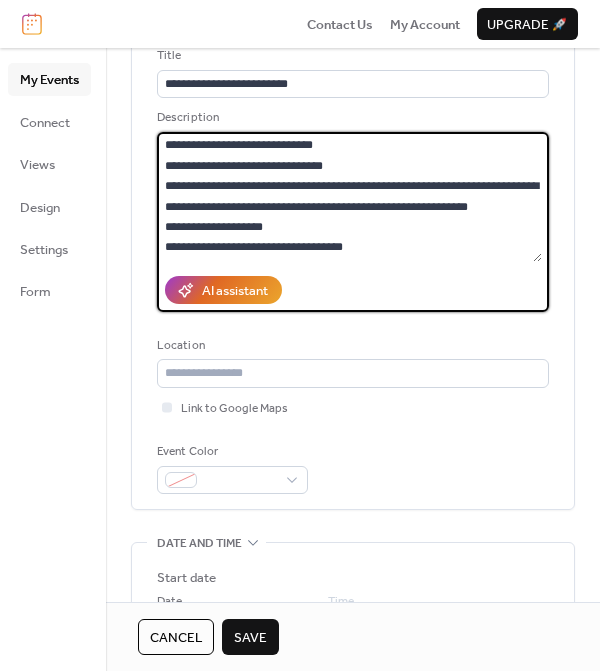 drag, startPoint x: 349, startPoint y: 249, endPoint x: 157, endPoint y: 227, distance: 193.2563 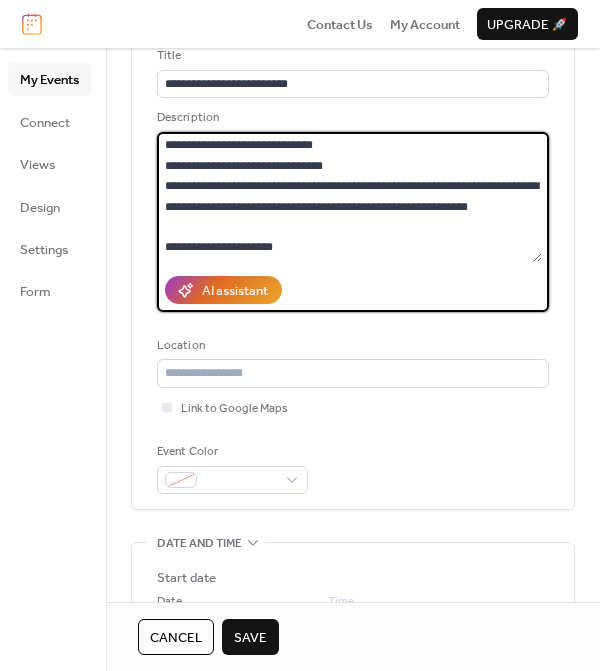 drag, startPoint x: 308, startPoint y: 251, endPoint x: 169, endPoint y: 238, distance: 139.60658 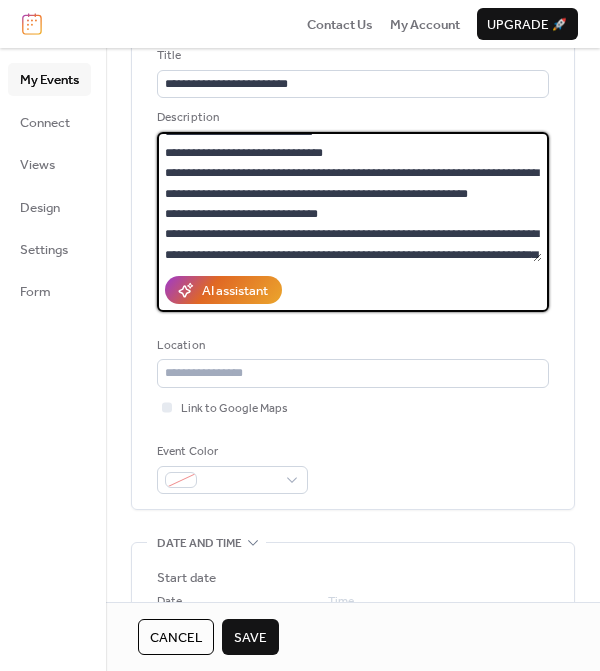 scroll, scrollTop: 0, scrollLeft: 0, axis: both 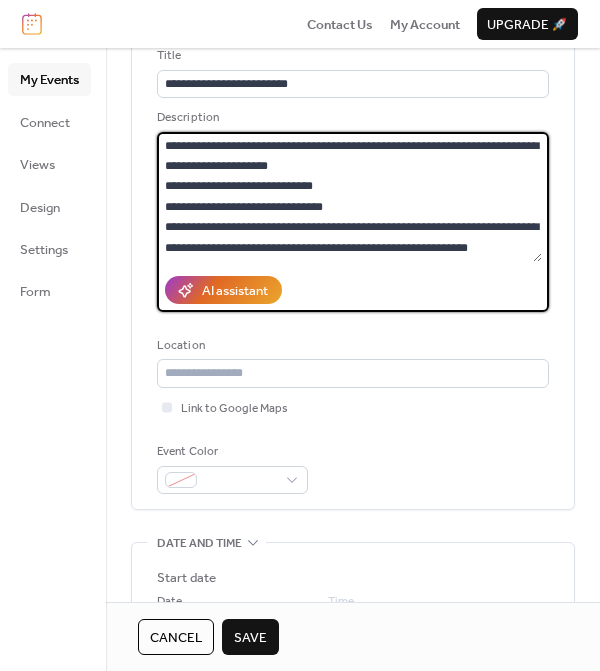 drag, startPoint x: 164, startPoint y: 228, endPoint x: 499, endPoint y: 209, distance: 335.53836 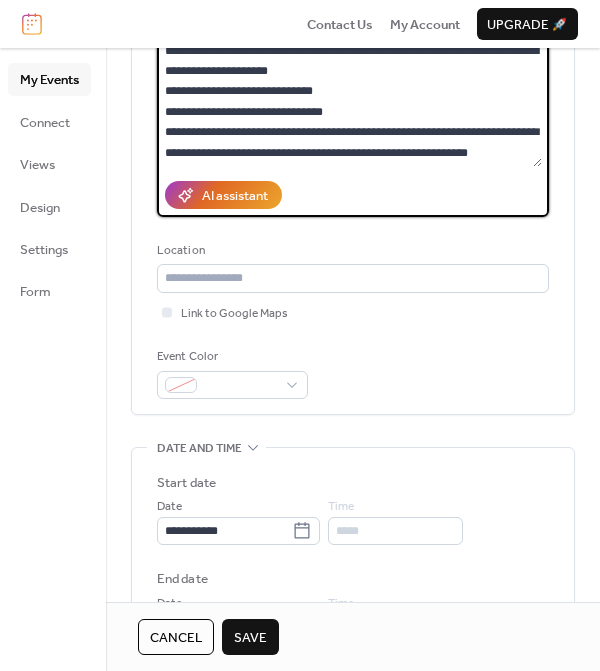 scroll, scrollTop: 238, scrollLeft: 0, axis: vertical 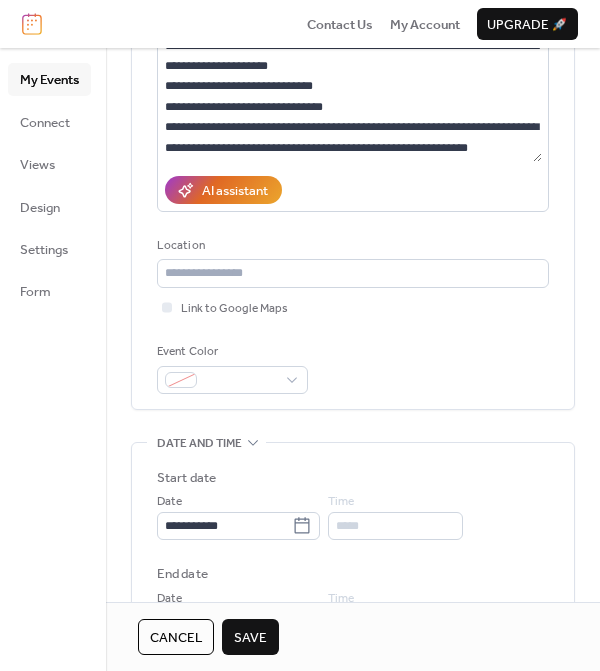 click on "AI assistant" at bounding box center [353, 190] 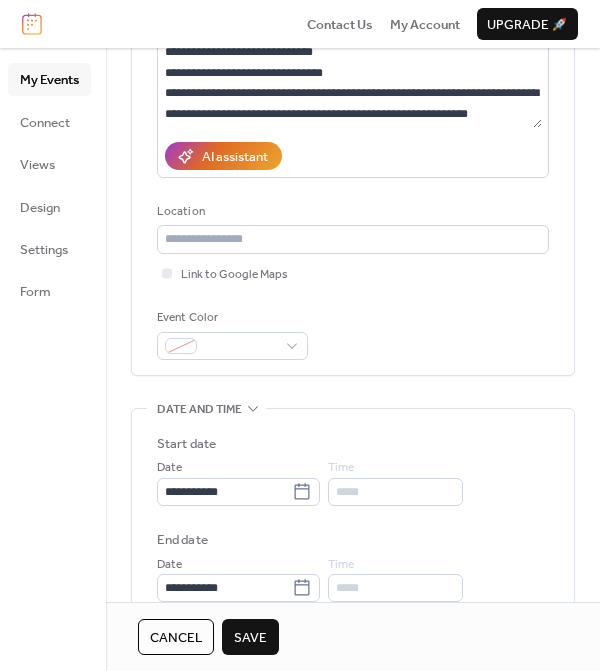 scroll, scrollTop: 277, scrollLeft: 0, axis: vertical 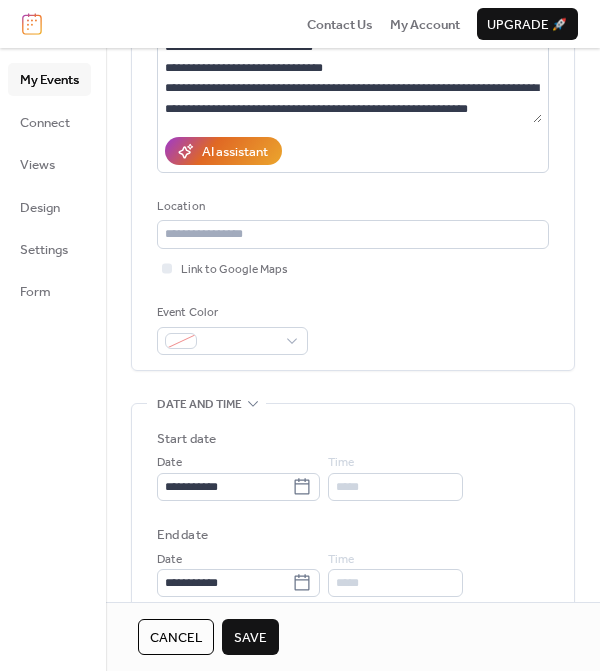 click on "AI assistant" at bounding box center [353, 151] 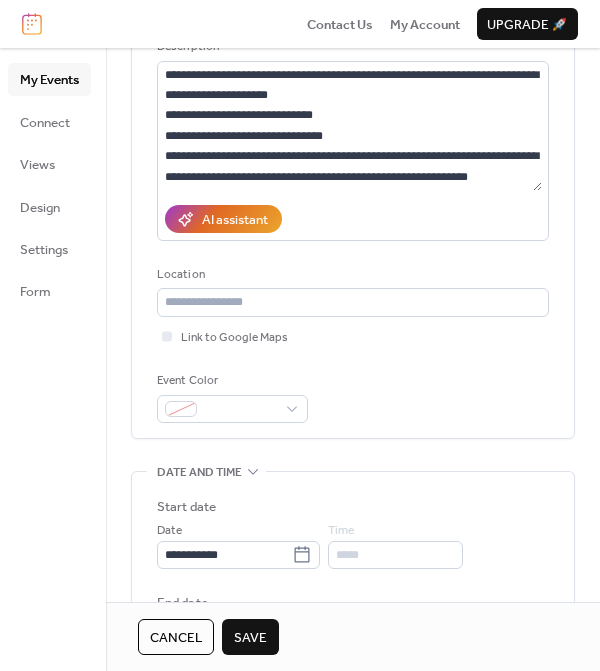 scroll, scrollTop: 192, scrollLeft: 0, axis: vertical 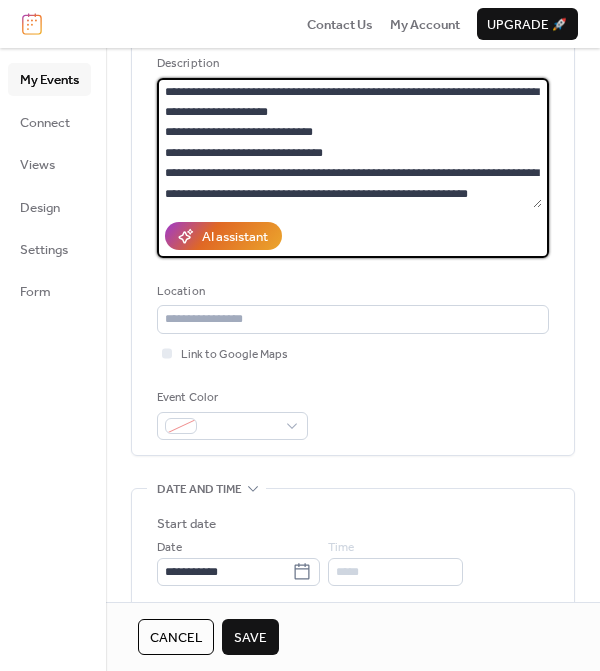drag, startPoint x: 171, startPoint y: 137, endPoint x: 323, endPoint y: 165, distance: 154.55743 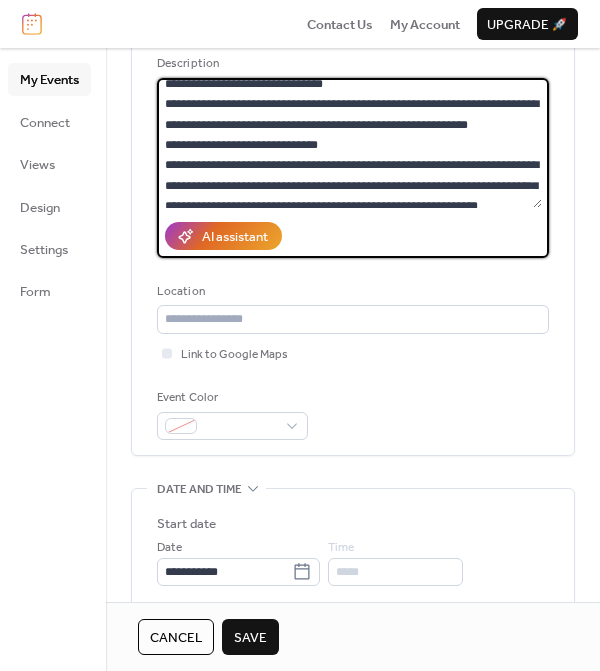 scroll, scrollTop: 74, scrollLeft: 0, axis: vertical 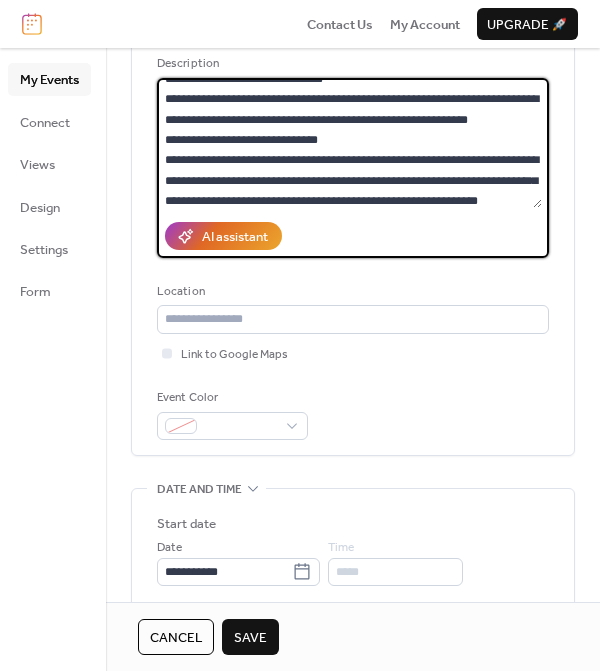 drag, startPoint x: 163, startPoint y: 140, endPoint x: 395, endPoint y: 161, distance: 232.94849 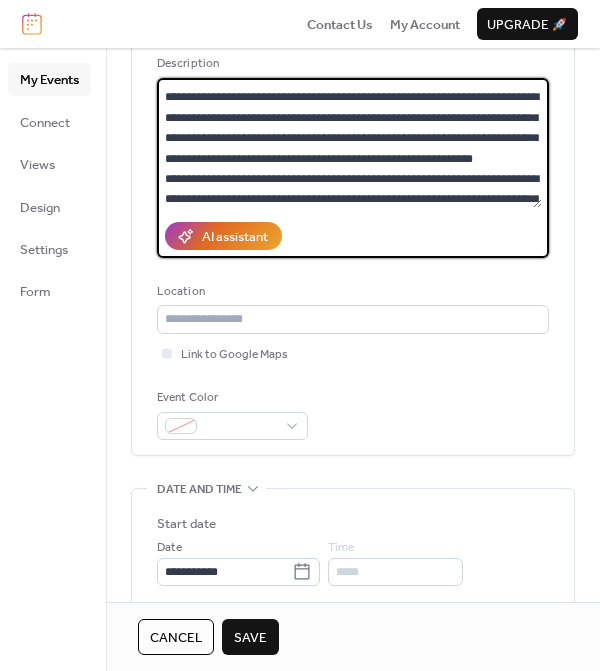 scroll, scrollTop: 283, scrollLeft: 0, axis: vertical 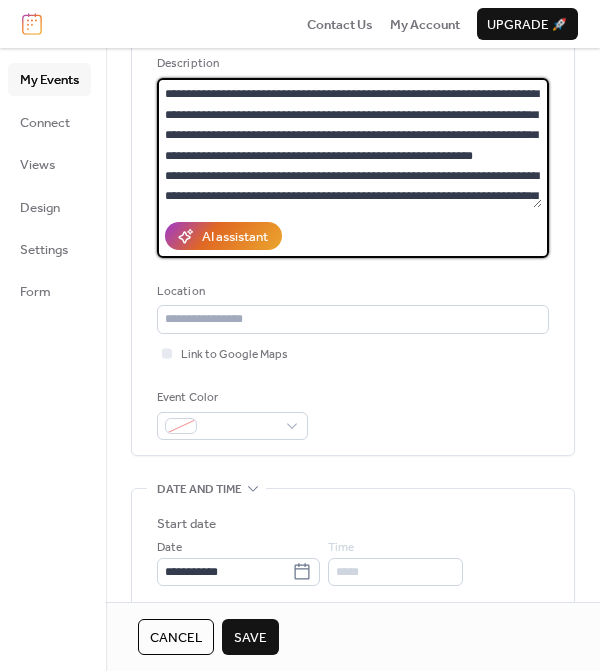 drag, startPoint x: 409, startPoint y: 92, endPoint x: 430, endPoint y: 96, distance: 21.377558 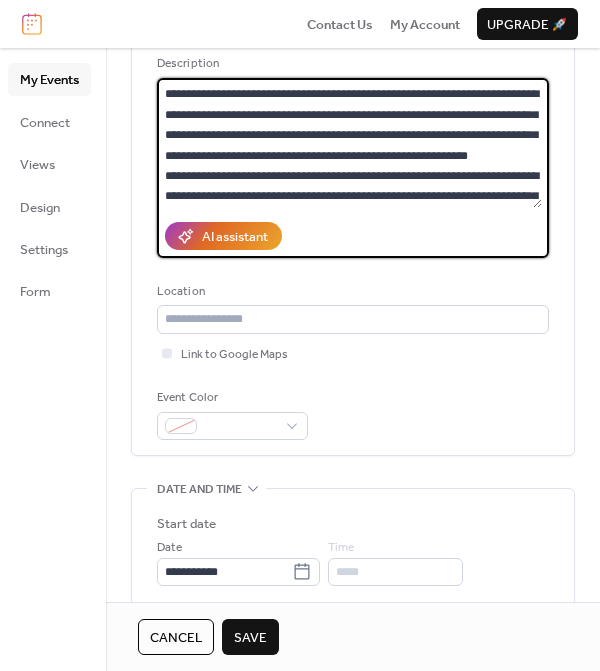 drag, startPoint x: 462, startPoint y: 92, endPoint x: 396, endPoint y: 106, distance: 67.46851 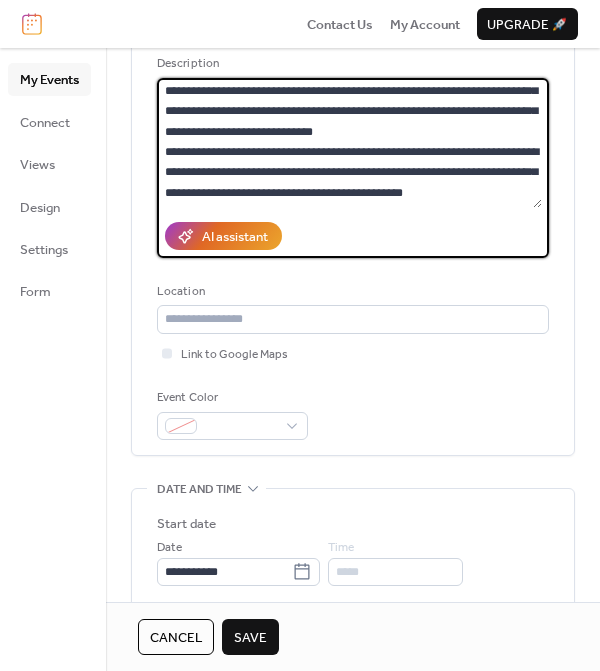 scroll, scrollTop: 530, scrollLeft: 0, axis: vertical 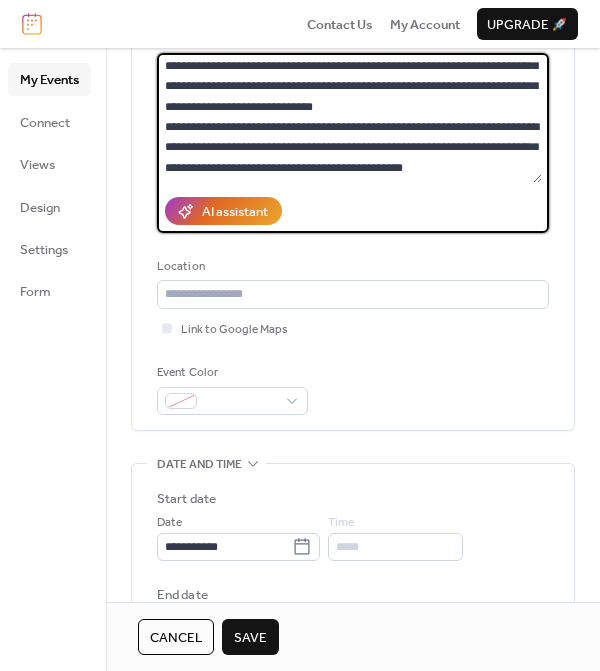 click at bounding box center [349, 118] 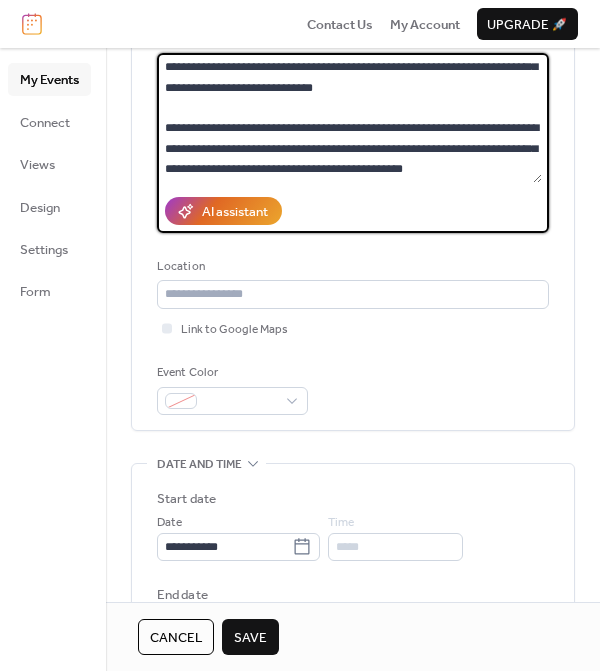 scroll, scrollTop: 550, scrollLeft: 0, axis: vertical 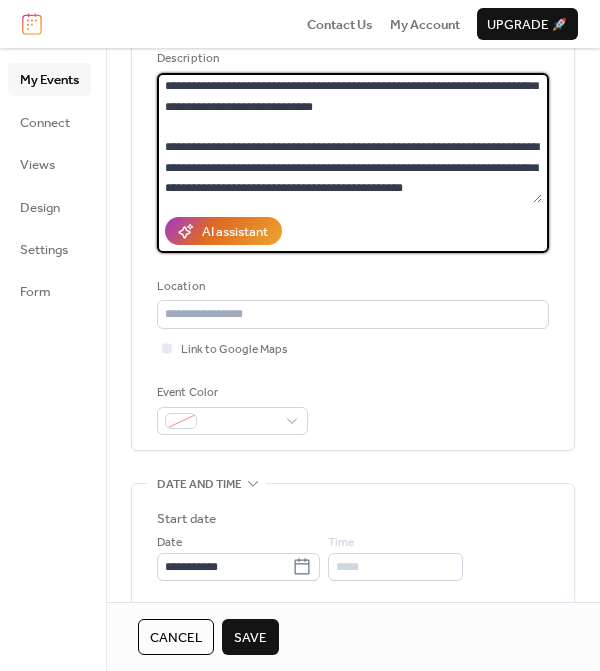 click at bounding box center (349, 138) 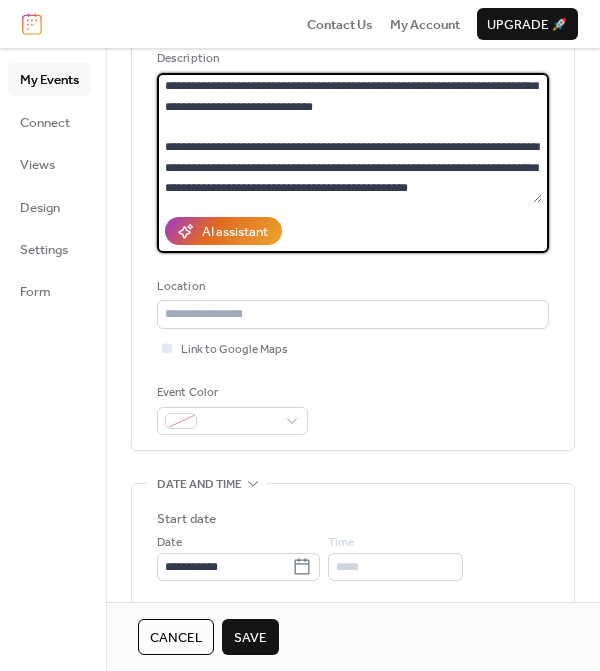 paste on "**********" 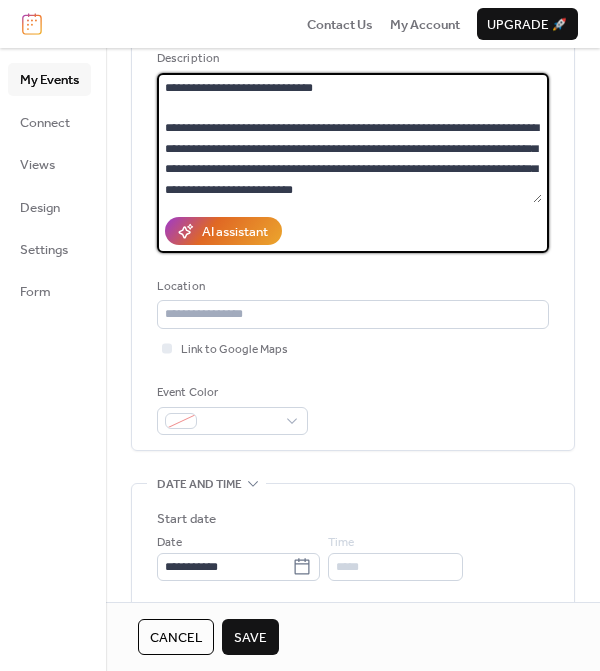 scroll, scrollTop: 591, scrollLeft: 0, axis: vertical 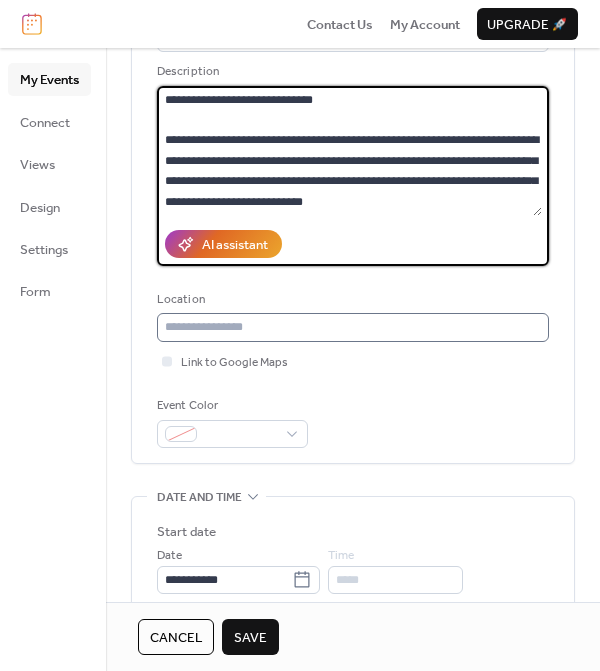 type on "**********" 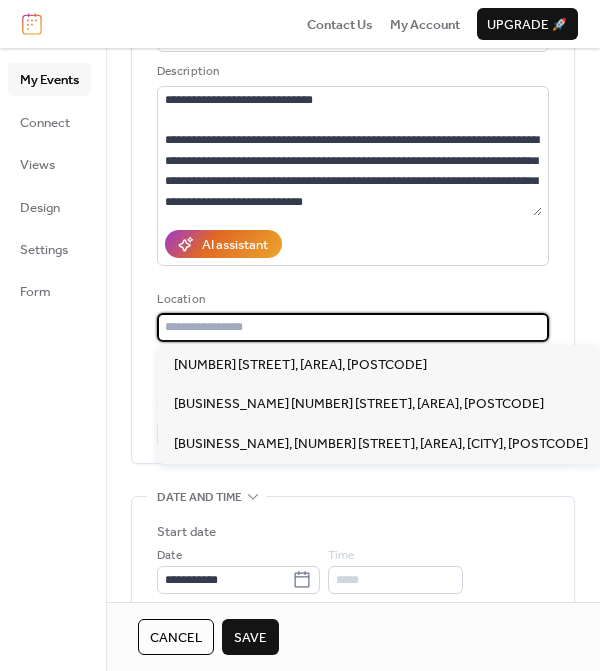 click at bounding box center [353, 327] 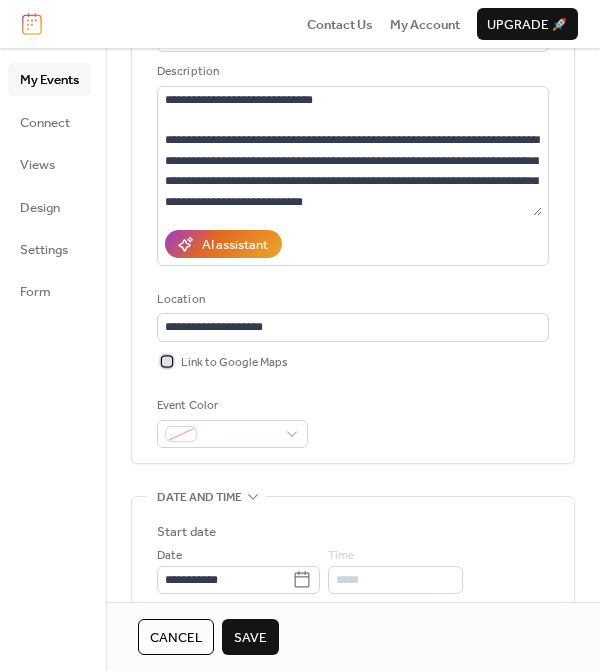 click on "Link to Google Maps" at bounding box center [234, 363] 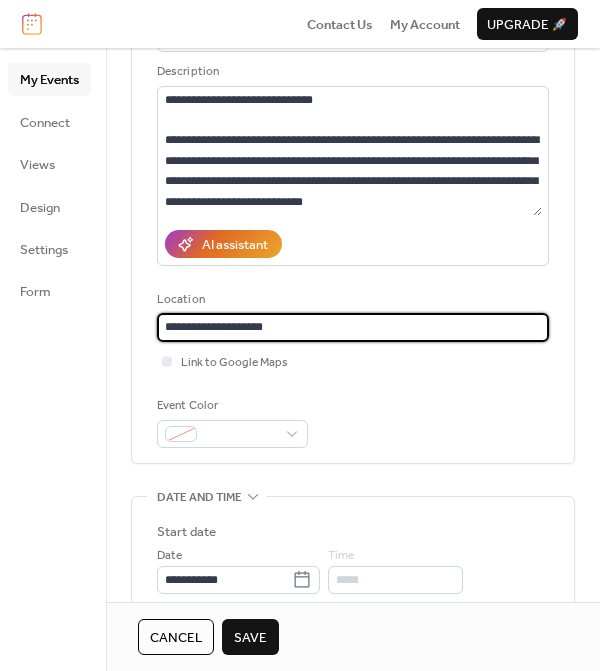 click on "**********" at bounding box center (353, 327) 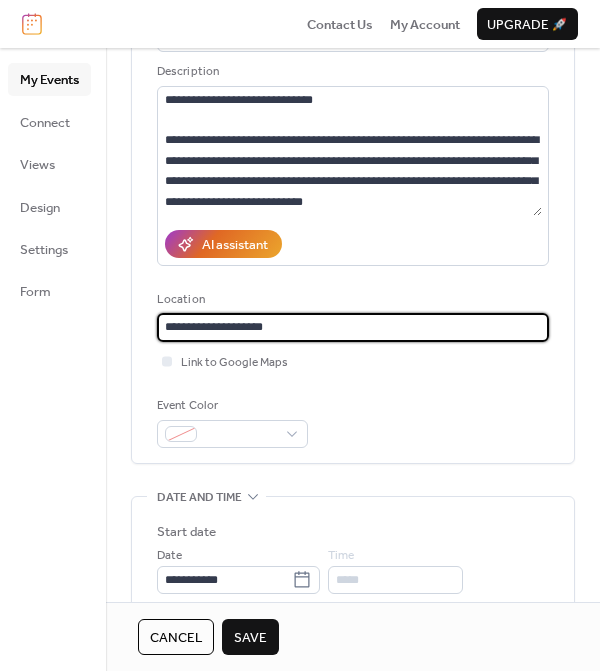 drag, startPoint x: 286, startPoint y: 332, endPoint x: 151, endPoint y: 326, distance: 135.13327 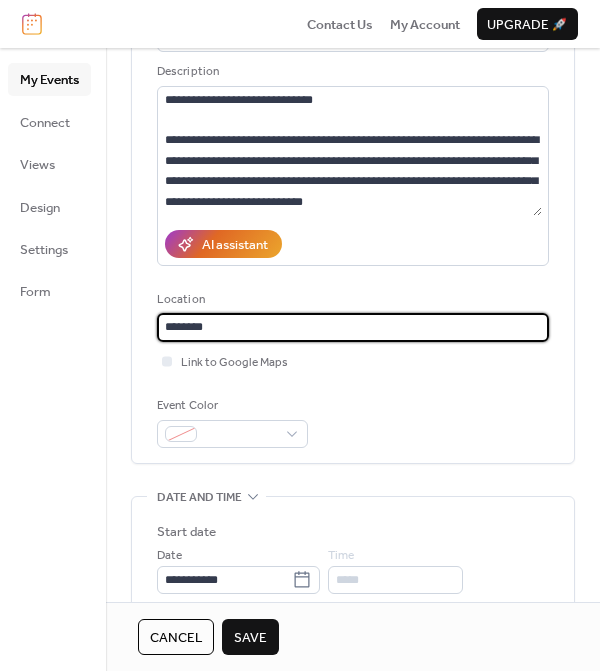 type on "********" 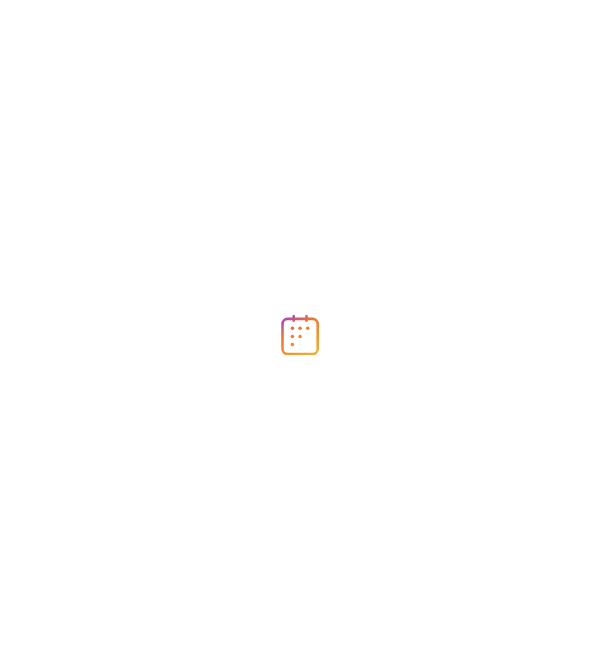 scroll, scrollTop: 0, scrollLeft: 0, axis: both 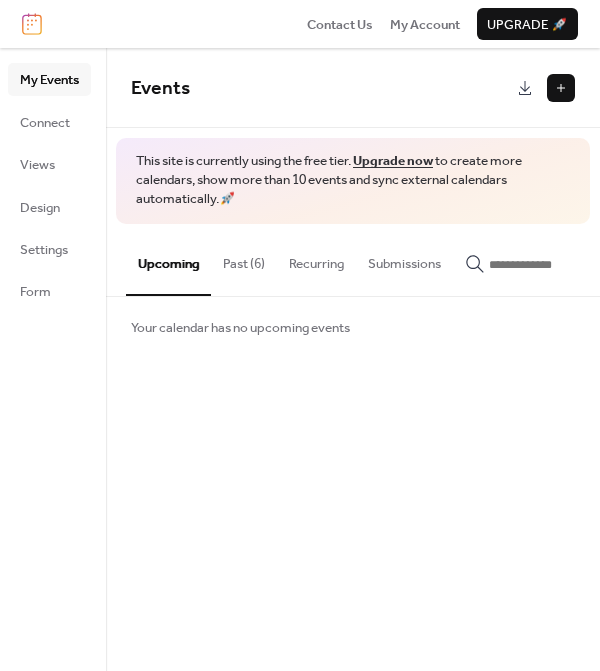 click on "Past  (6)" at bounding box center [244, 259] 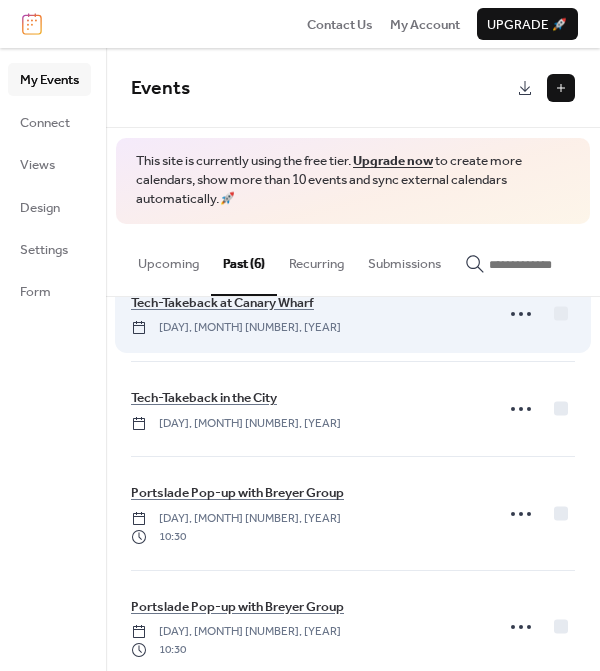 scroll, scrollTop: 53, scrollLeft: 0, axis: vertical 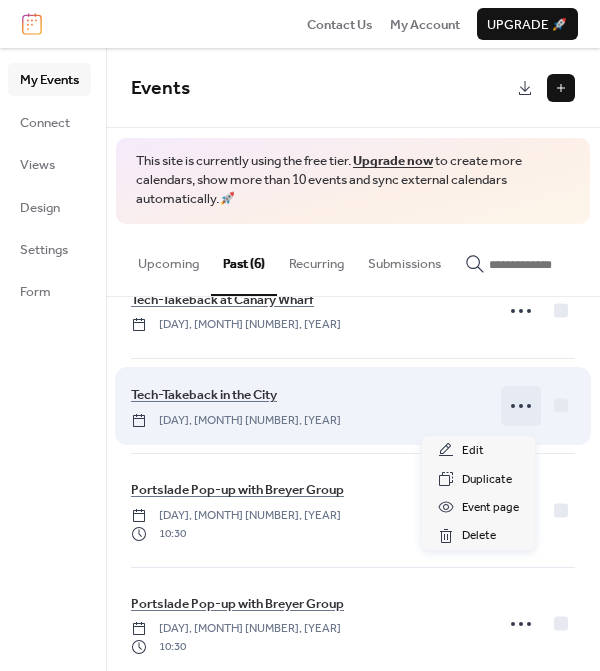 click 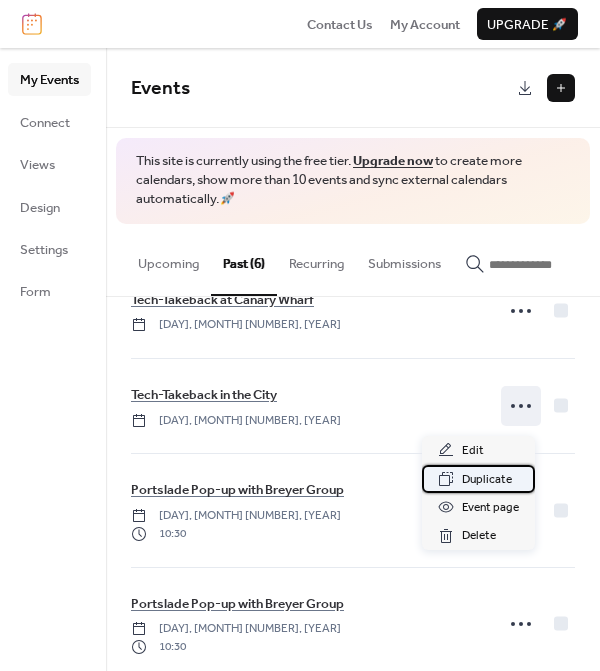 click on "Duplicate" at bounding box center (487, 480) 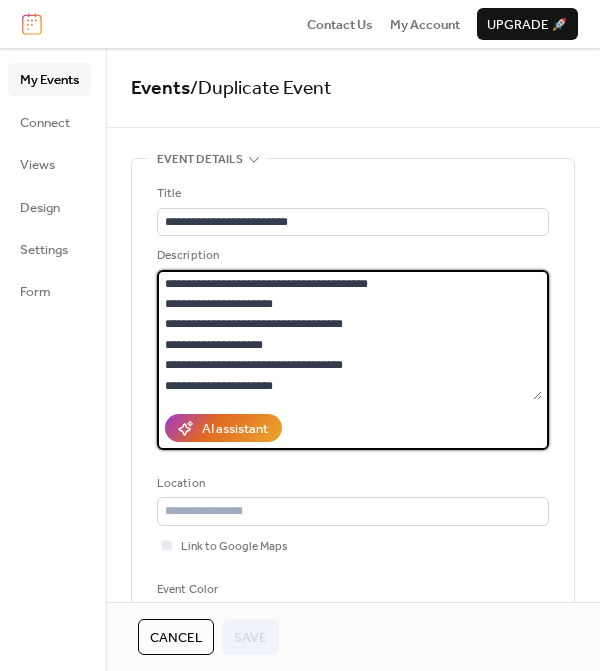 drag, startPoint x: 165, startPoint y: 302, endPoint x: 296, endPoint y: 304, distance: 131.01526 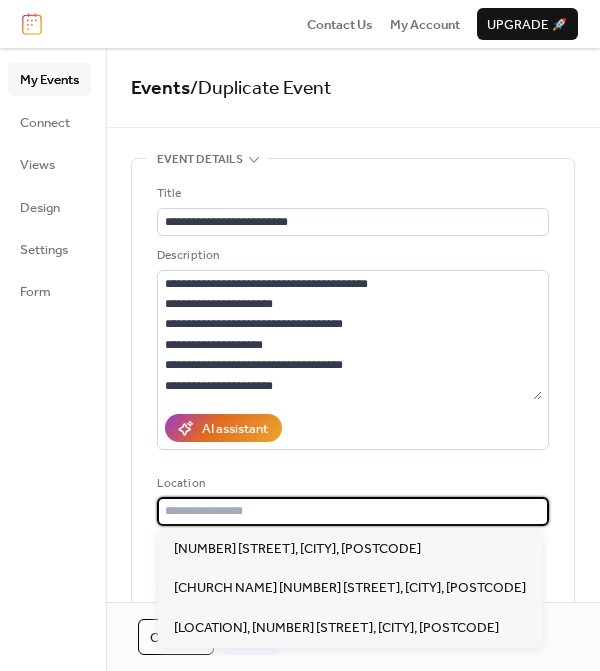 click at bounding box center (353, 511) 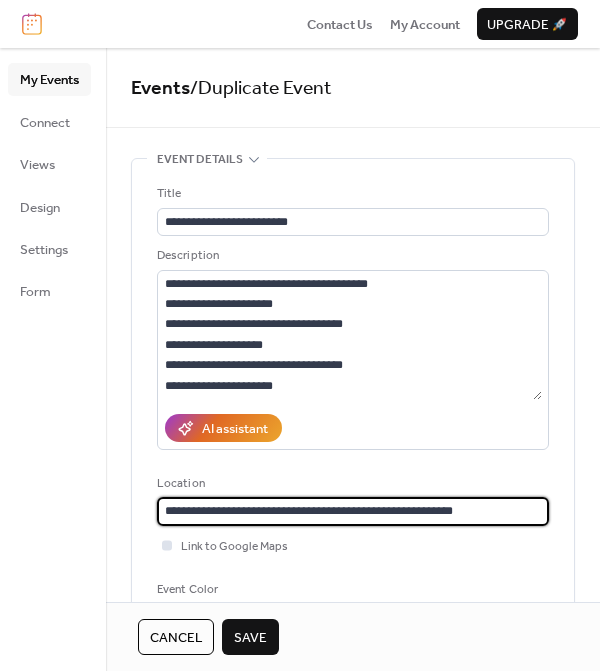 type on "**********" 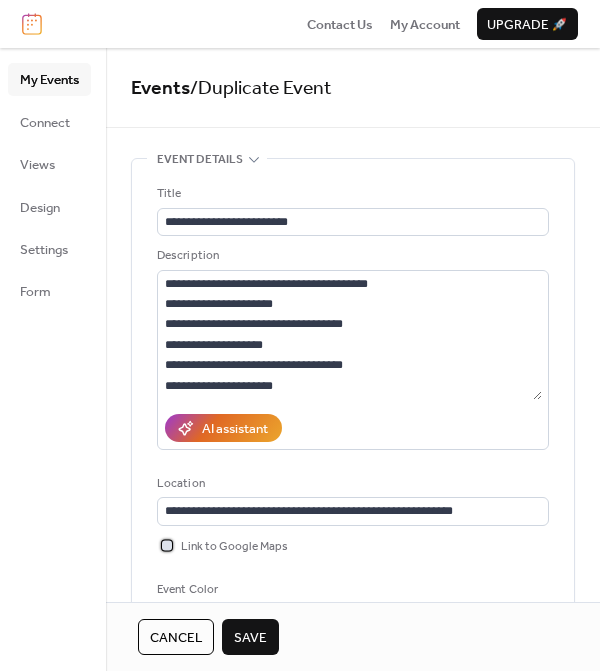 click at bounding box center (167, 545) 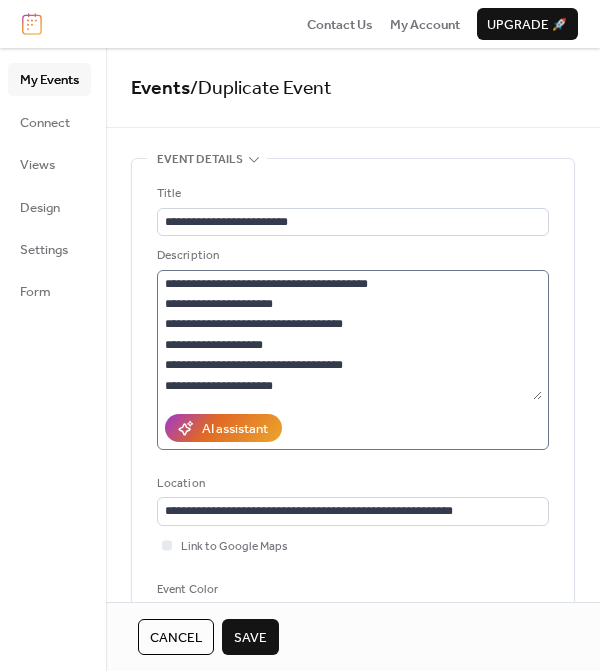 click at bounding box center [353, 360] 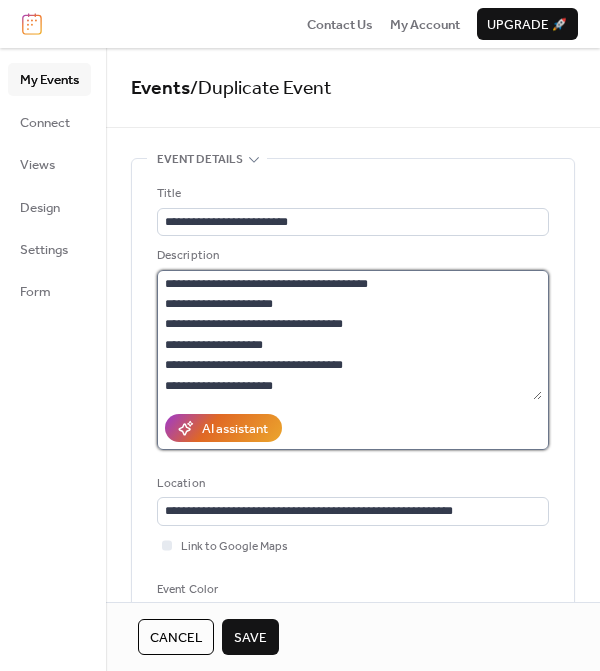 click at bounding box center (349, 335) 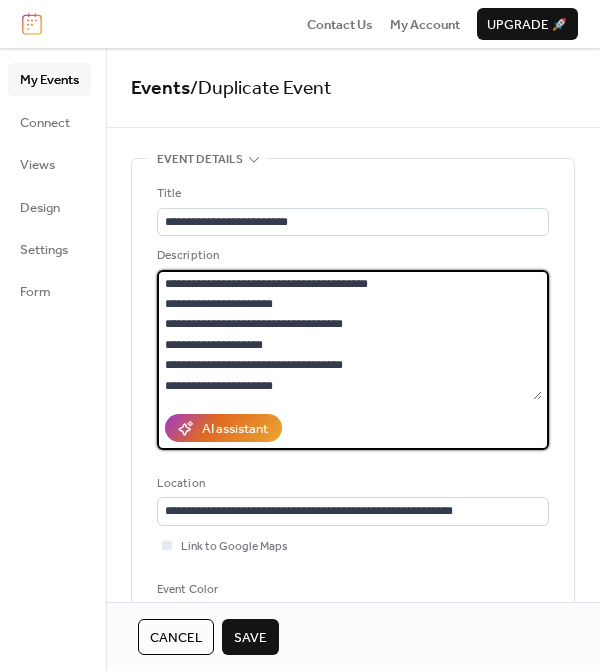 drag, startPoint x: 313, startPoint y: 347, endPoint x: 166, endPoint y: 307, distance: 152.345 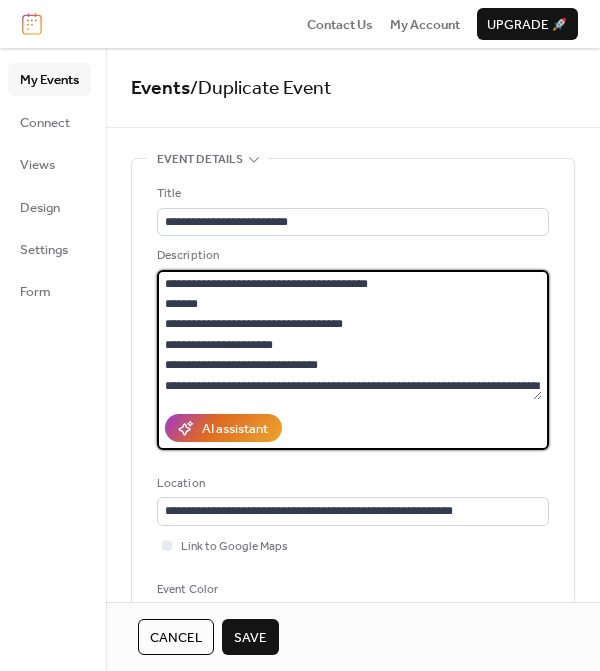 drag, startPoint x: 168, startPoint y: 366, endPoint x: 399, endPoint y: 386, distance: 231.86418 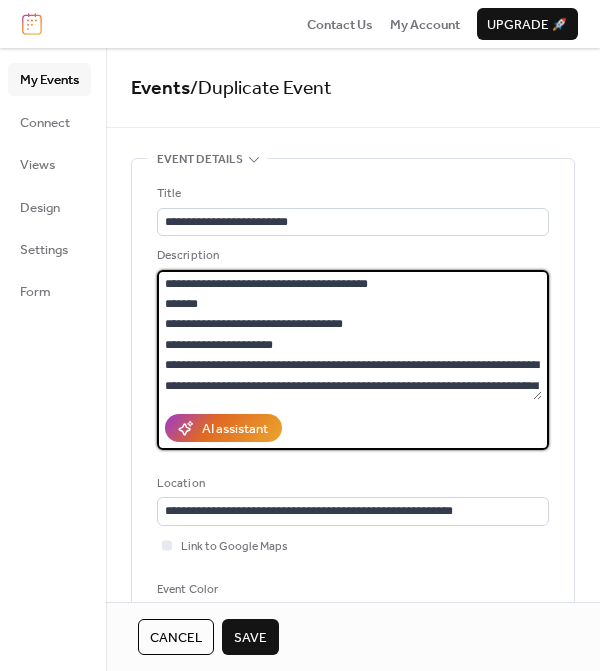 drag, startPoint x: 301, startPoint y: 343, endPoint x: 163, endPoint y: 344, distance: 138.00362 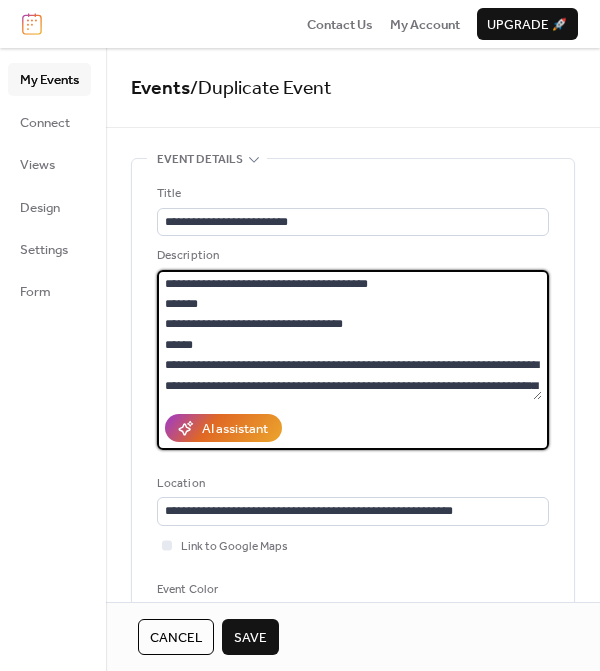 click at bounding box center (349, 335) 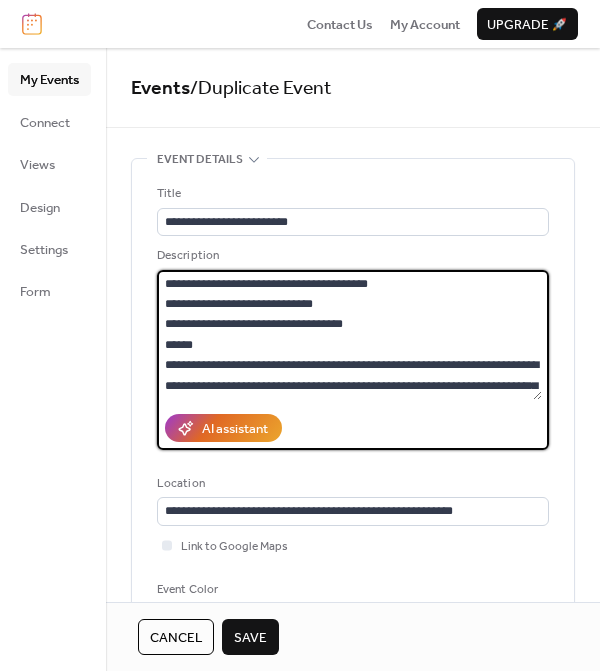 click at bounding box center [349, 335] 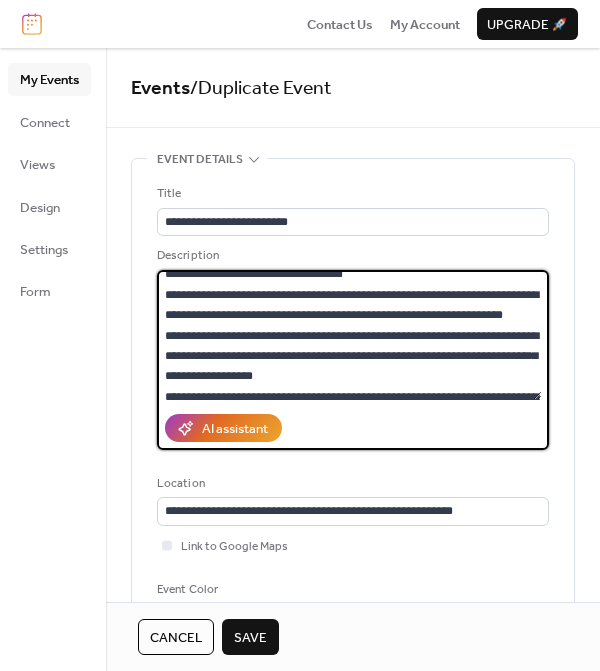 scroll, scrollTop: 81, scrollLeft: 0, axis: vertical 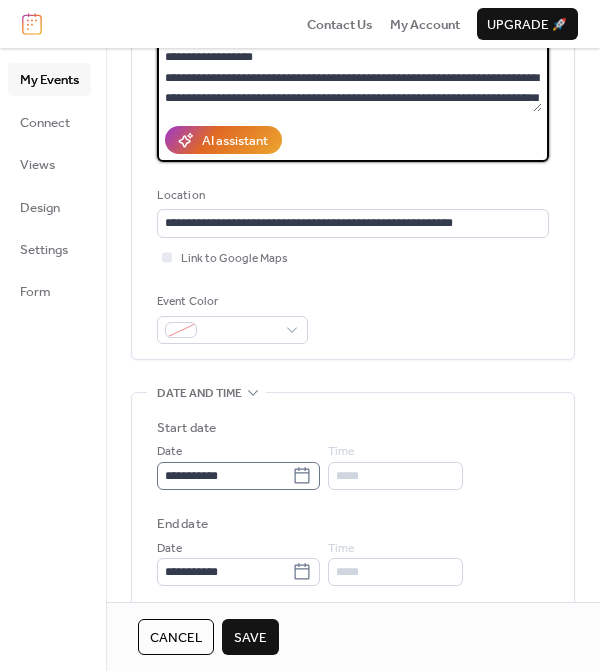 type on "**********" 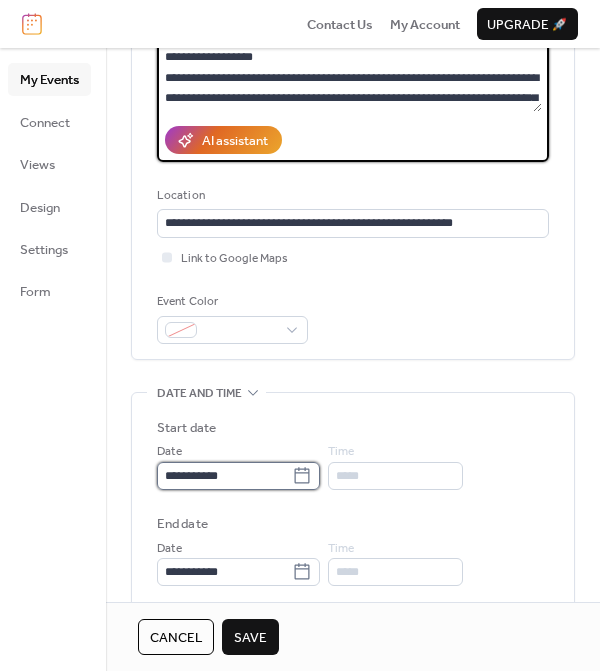 click on "**********" at bounding box center [224, 476] 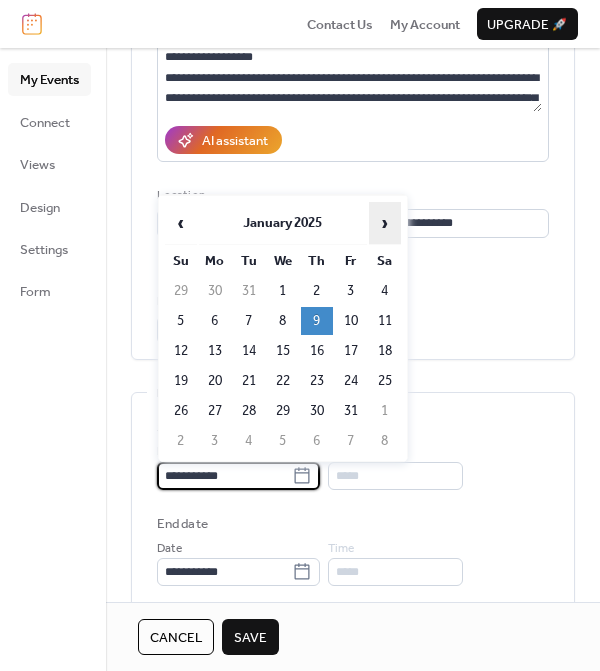 click on "›" at bounding box center [385, 223] 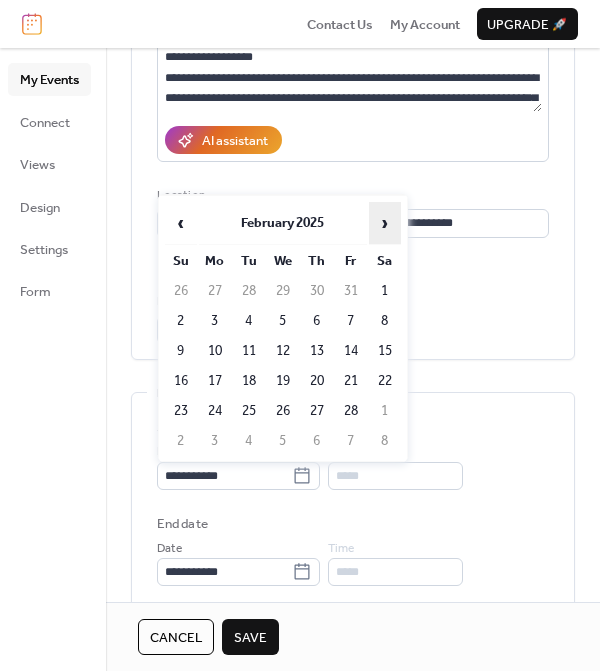 click on "›" at bounding box center [385, 223] 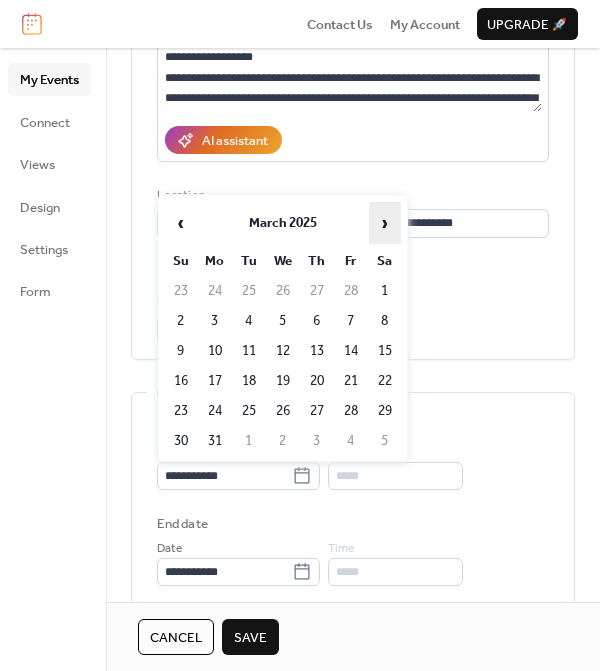 click on "›" at bounding box center (385, 223) 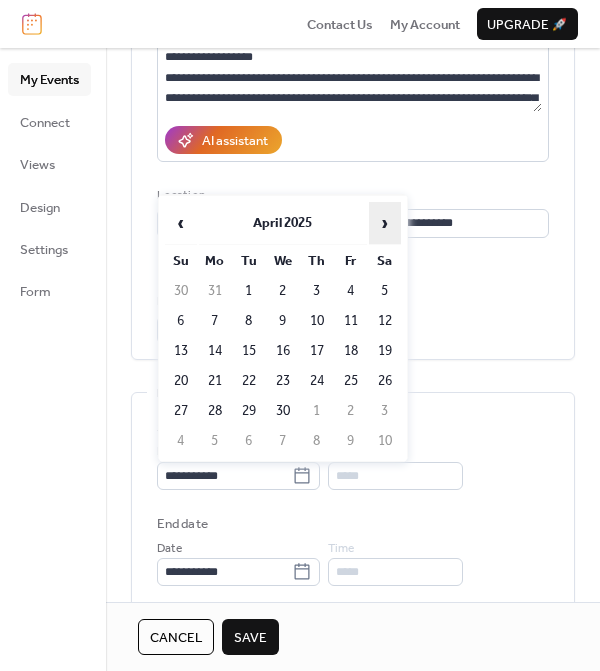click on "›" at bounding box center [385, 223] 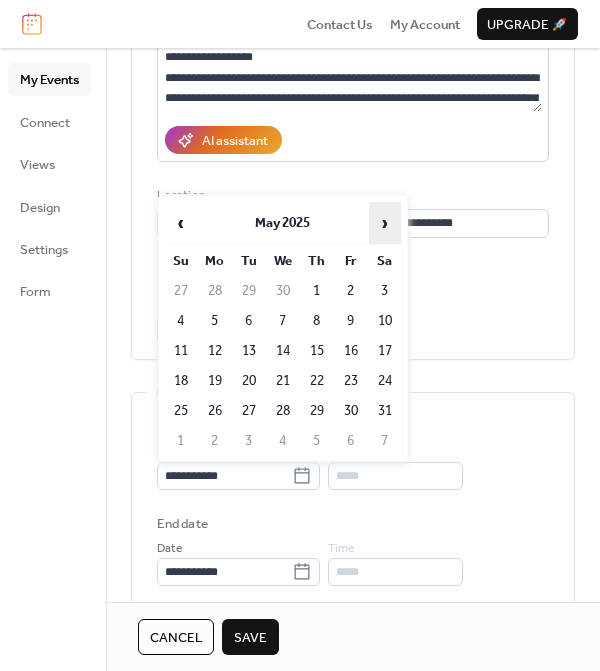 click on "›" at bounding box center (385, 223) 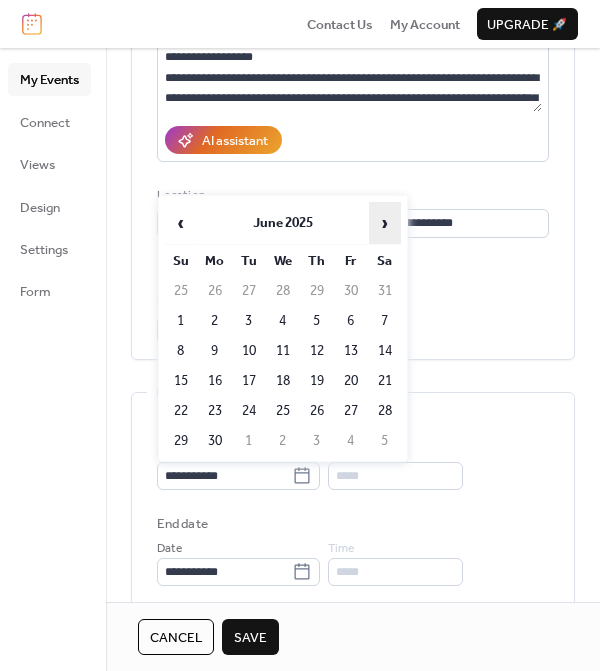 click on "›" at bounding box center [385, 223] 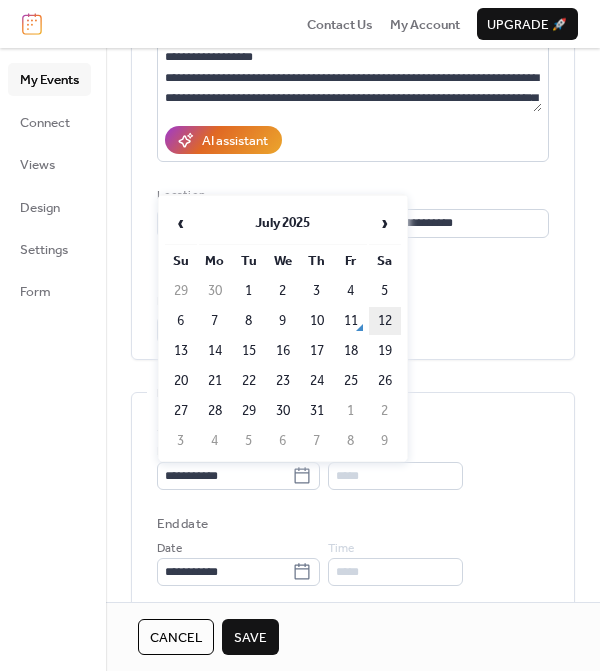 click on "12" at bounding box center (385, 321) 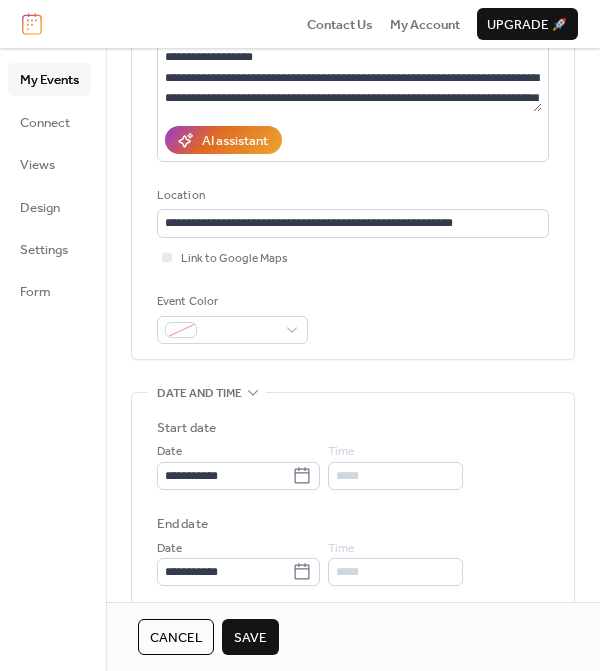click on "*****" at bounding box center (395, 476) 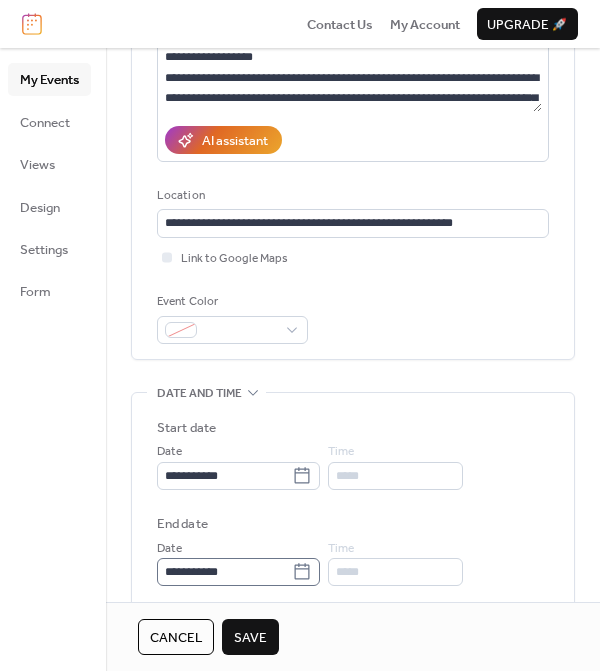 click 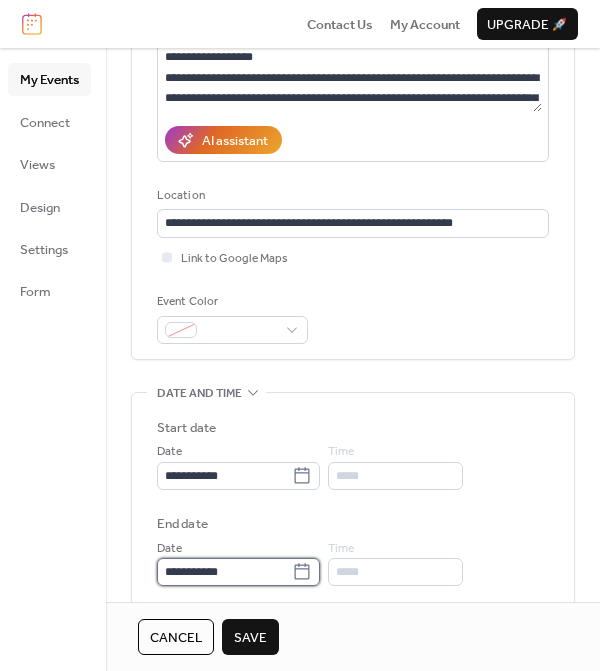 click on "**********" at bounding box center (224, 572) 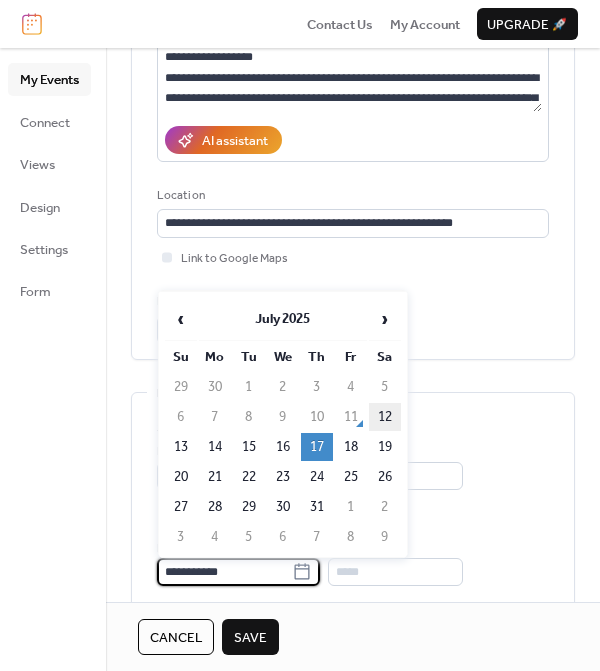 click on "12" at bounding box center (385, 417) 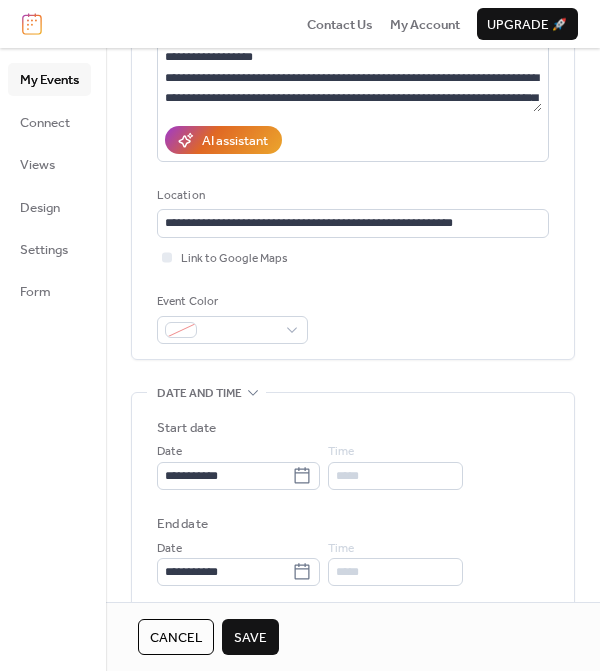 click on "*****" at bounding box center [395, 476] 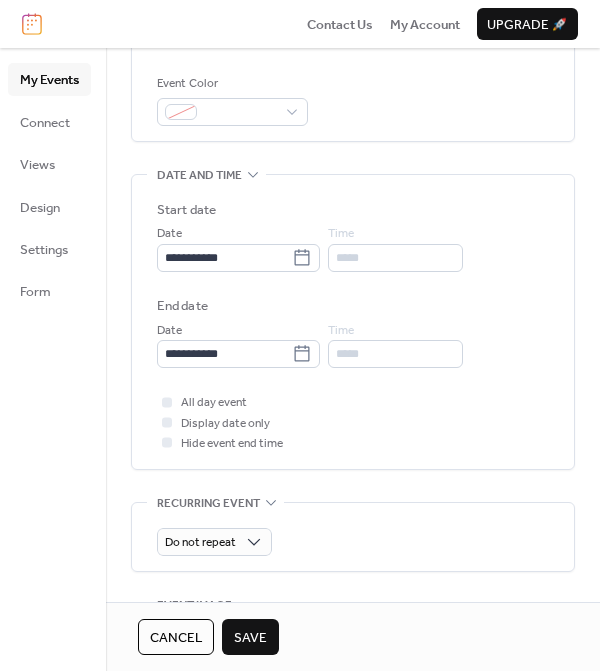 scroll, scrollTop: 508, scrollLeft: 0, axis: vertical 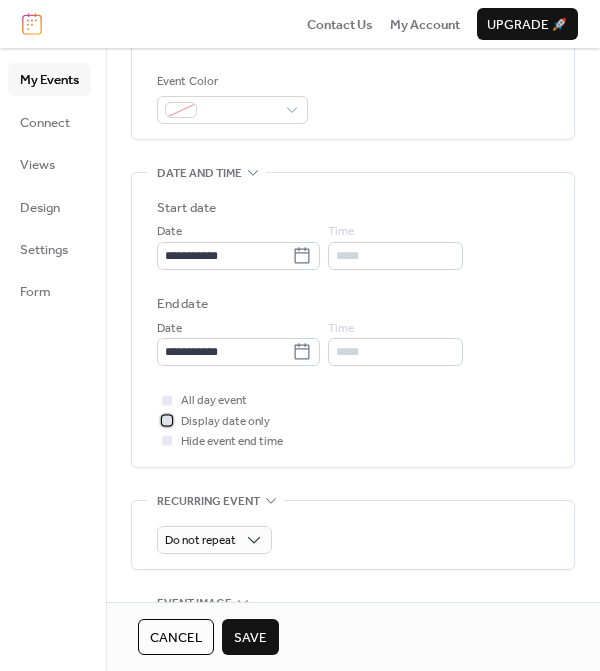 click 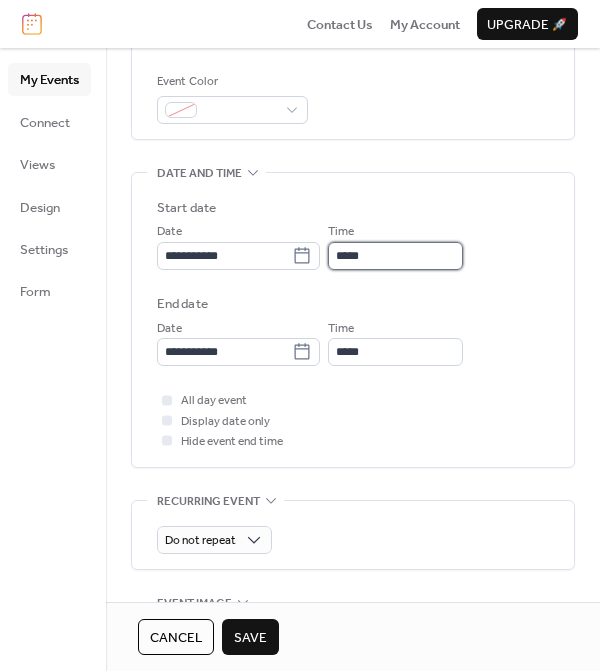 click on "*****" at bounding box center [395, 256] 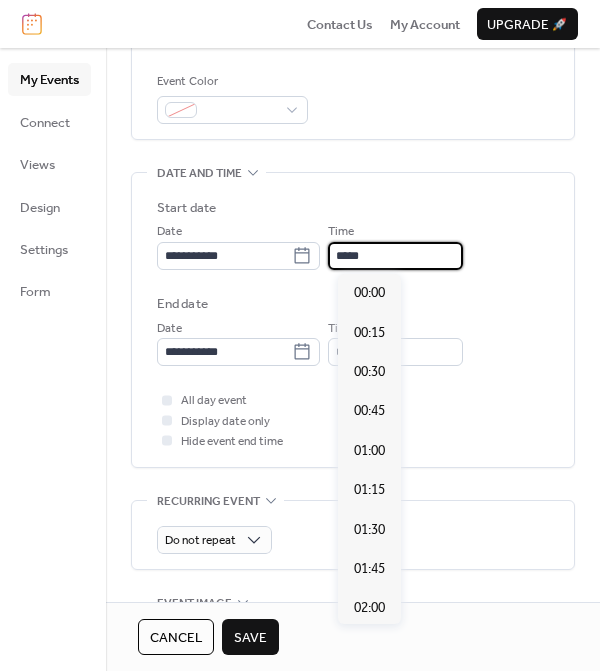 scroll, scrollTop: 1356, scrollLeft: 0, axis: vertical 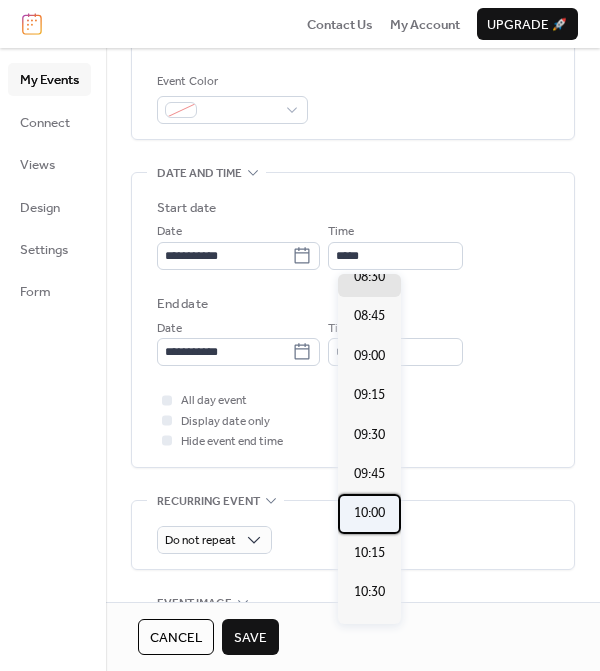click on "10:00" at bounding box center (369, 513) 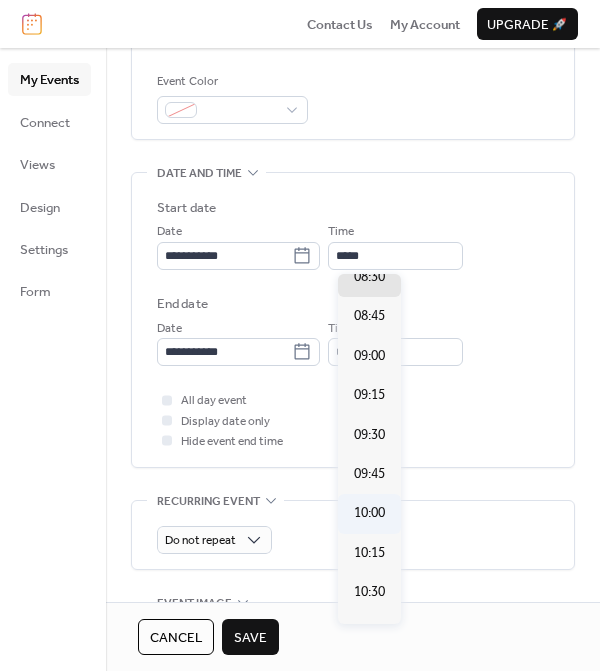 type on "*****" 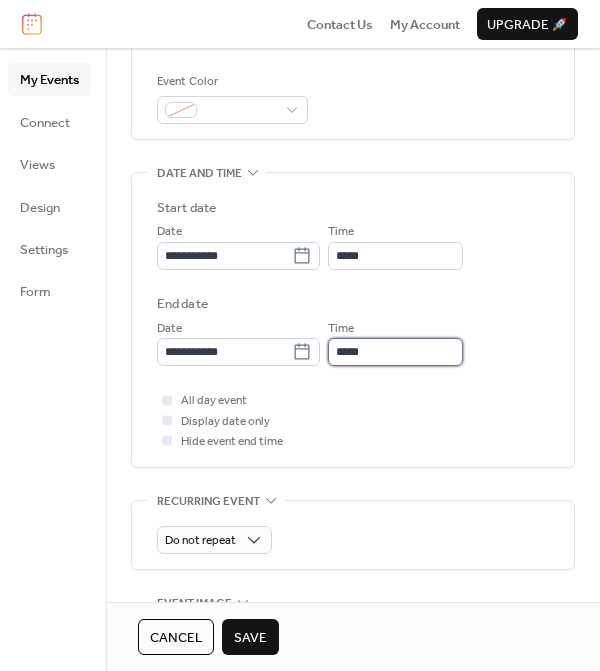 click on "*****" at bounding box center [395, 352] 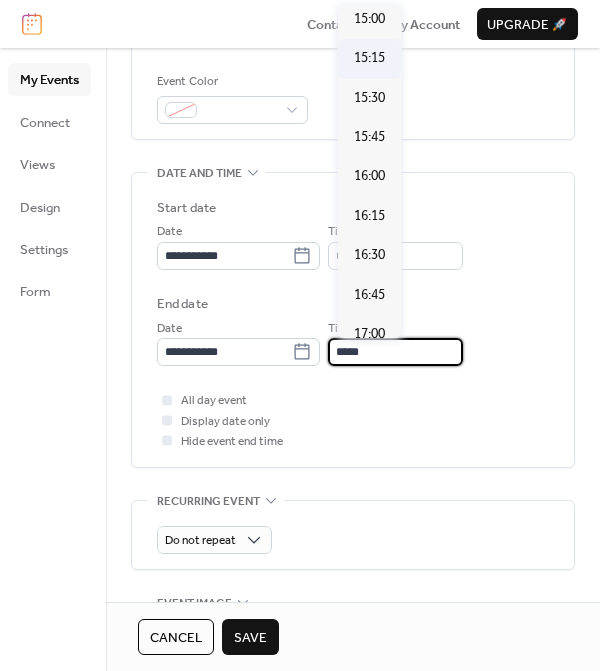 scroll, scrollTop: 752, scrollLeft: 0, axis: vertical 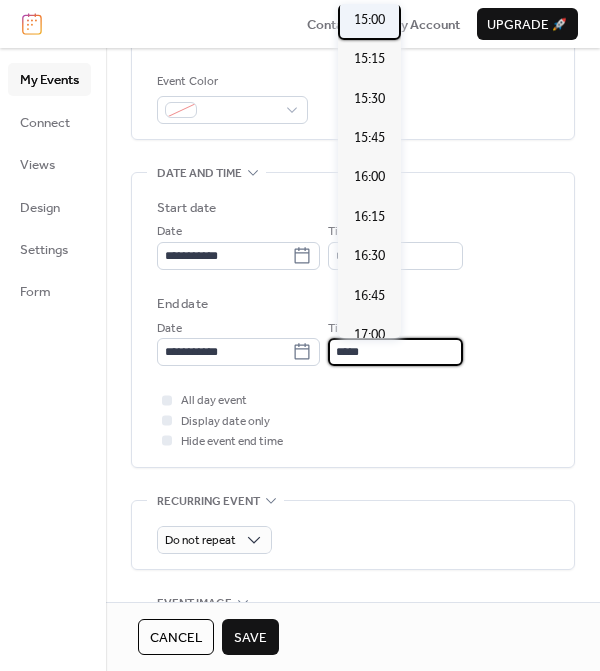 click on "15:00" at bounding box center (369, 20) 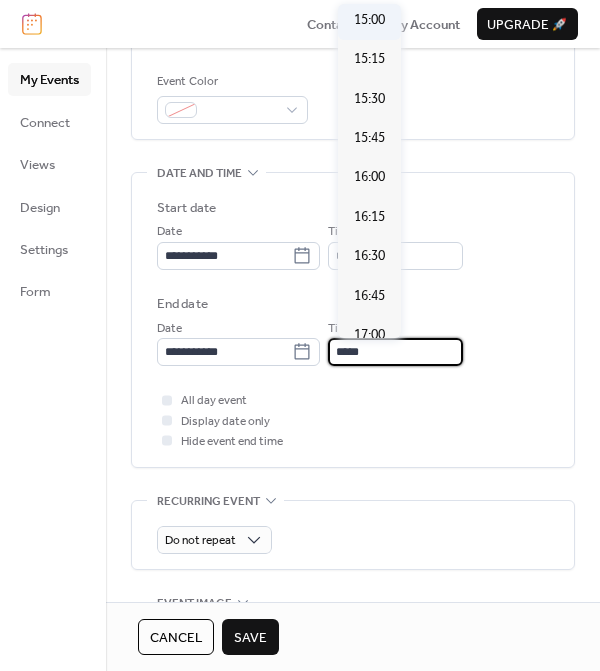 type on "*****" 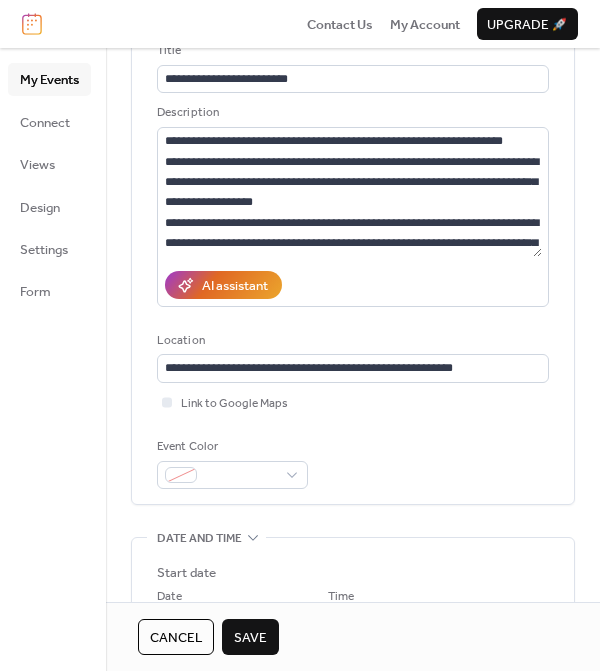 scroll, scrollTop: 141, scrollLeft: 0, axis: vertical 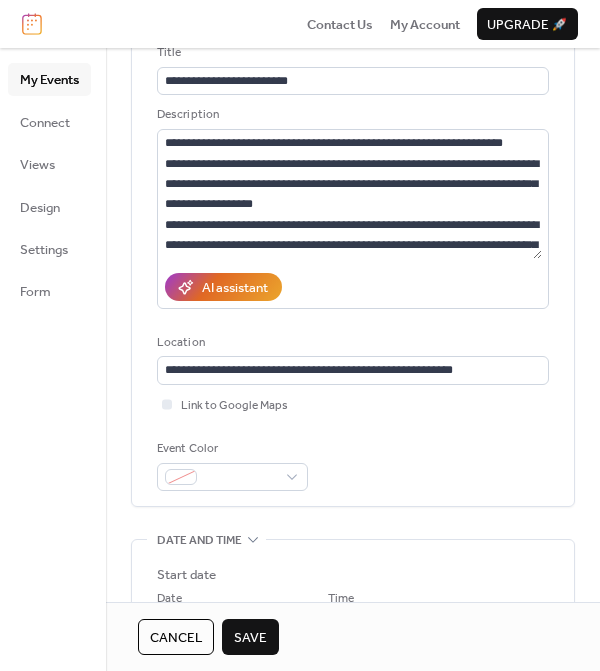 click on "Save" at bounding box center [250, 638] 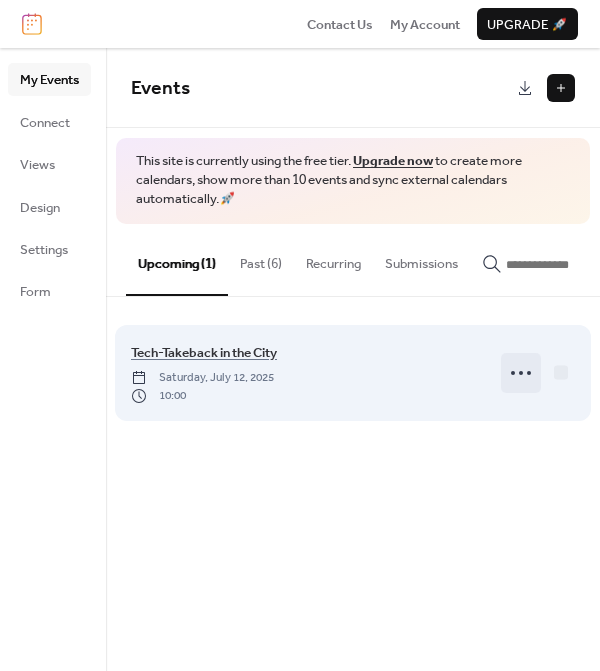 click 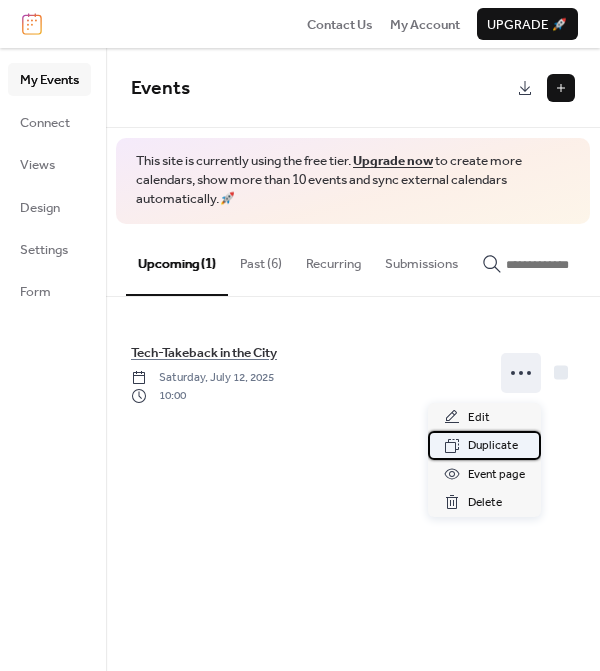click on "Duplicate" at bounding box center (493, 446) 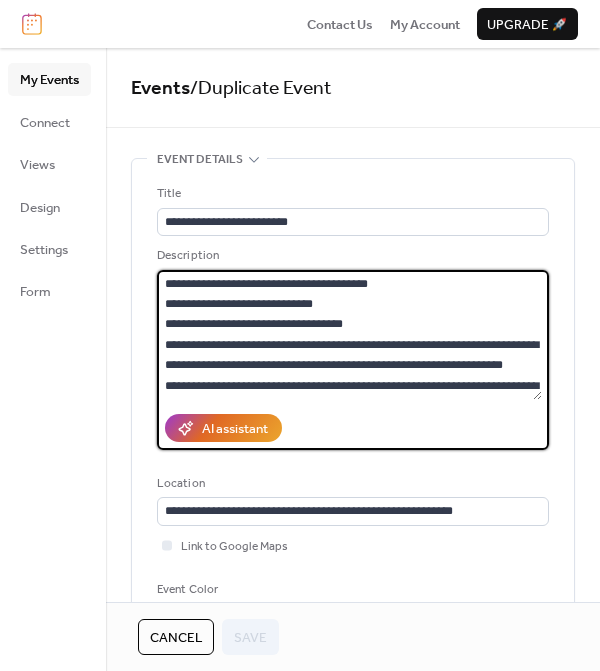 drag, startPoint x: 167, startPoint y: 301, endPoint x: 178, endPoint y: 302, distance: 11.045361 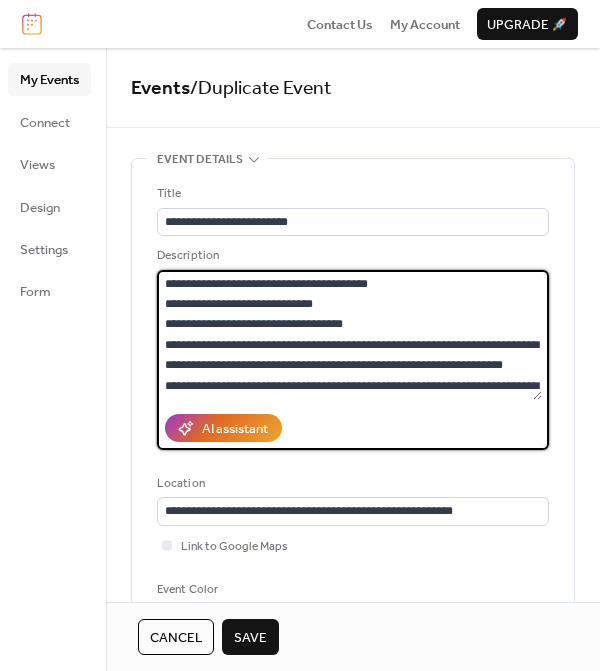 drag, startPoint x: 243, startPoint y: 302, endPoint x: 324, endPoint y: 303, distance: 81.00617 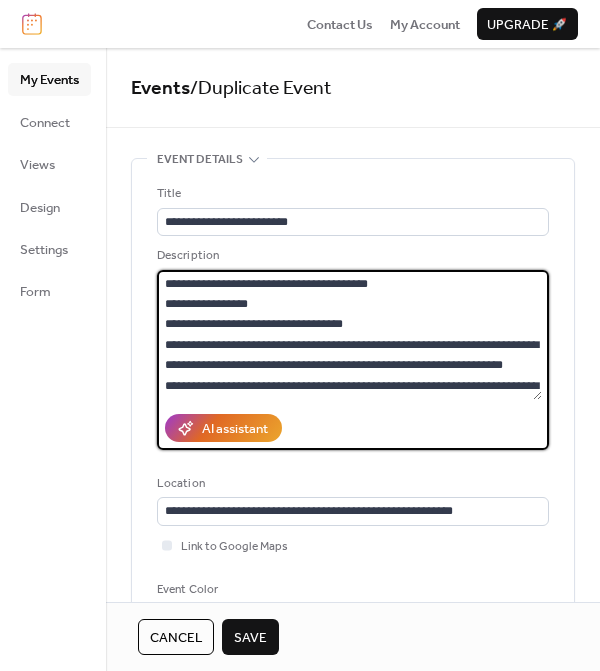 drag, startPoint x: 167, startPoint y: 327, endPoint x: 385, endPoint y: 324, distance: 218.02065 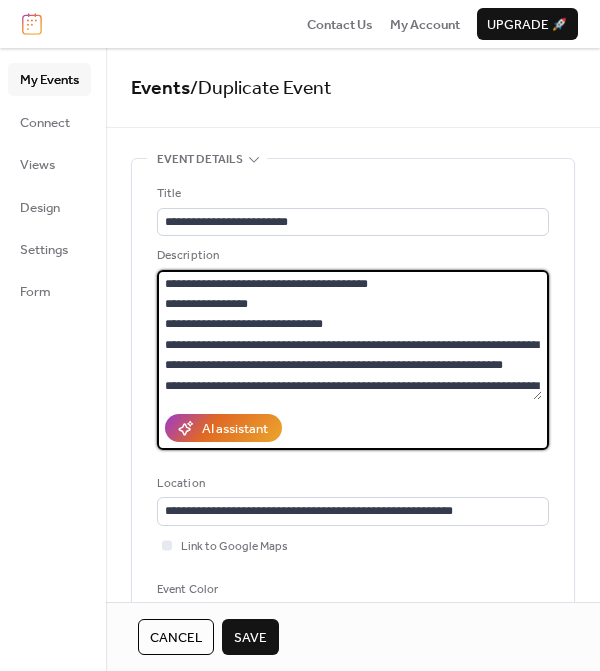 drag, startPoint x: 169, startPoint y: 347, endPoint x: 200, endPoint y: 384, distance: 48.270073 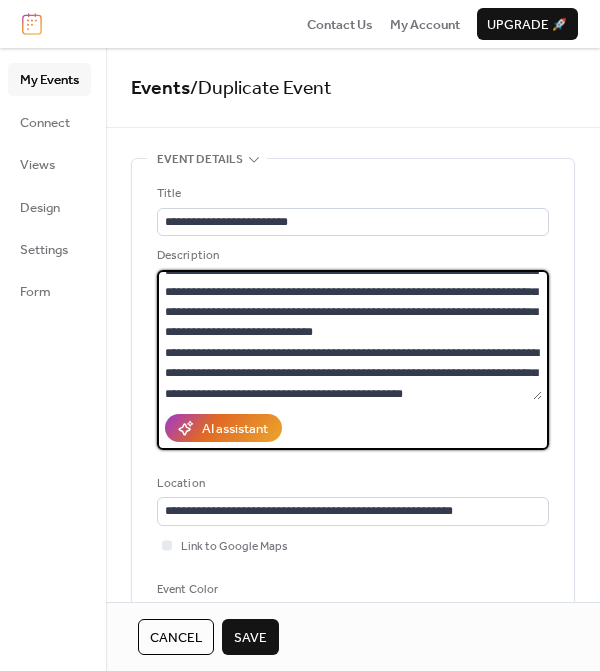 scroll, scrollTop: 469, scrollLeft: 0, axis: vertical 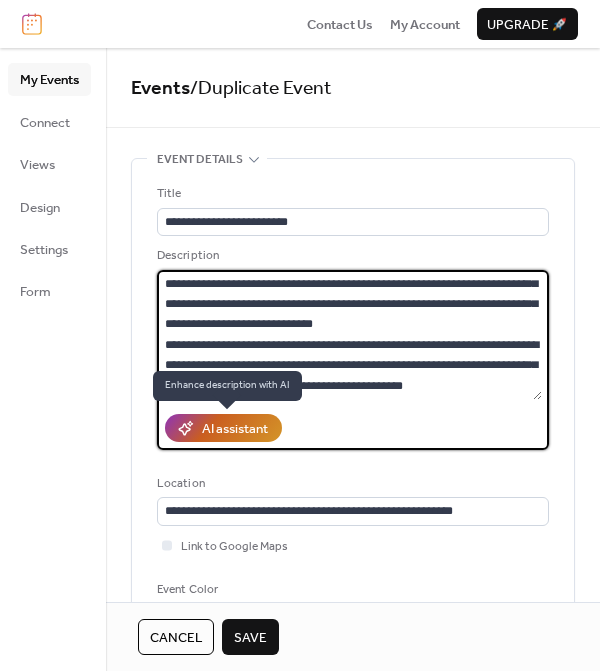 type on "**********" 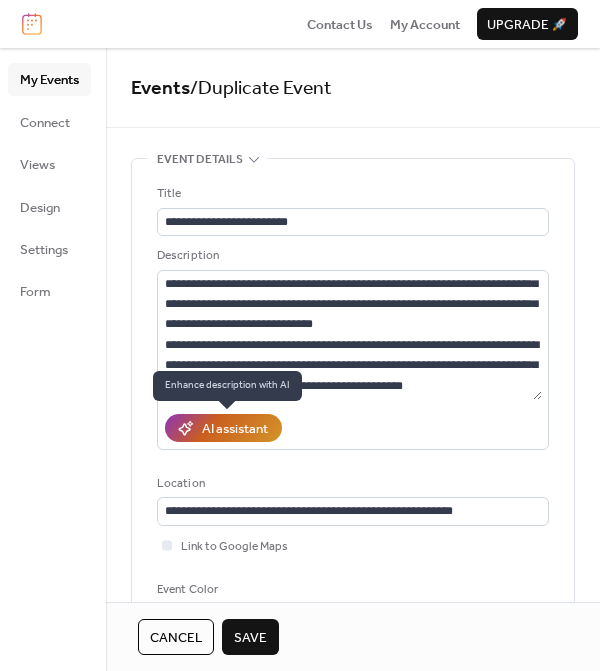 click on "AI assistant" at bounding box center [235, 429] 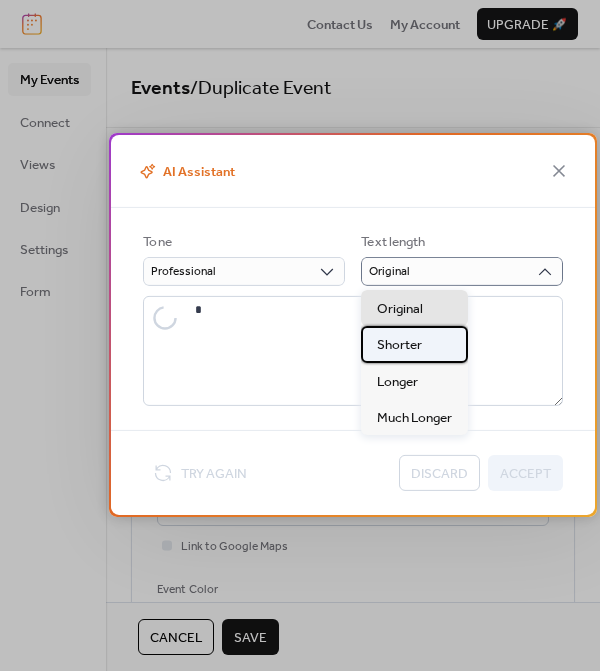 click on "Shorter" at bounding box center [414, 344] 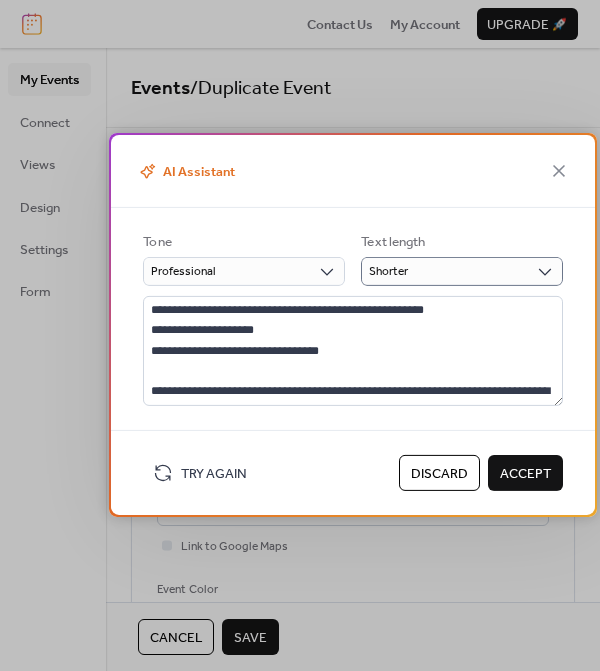 scroll, scrollTop: 4, scrollLeft: 0, axis: vertical 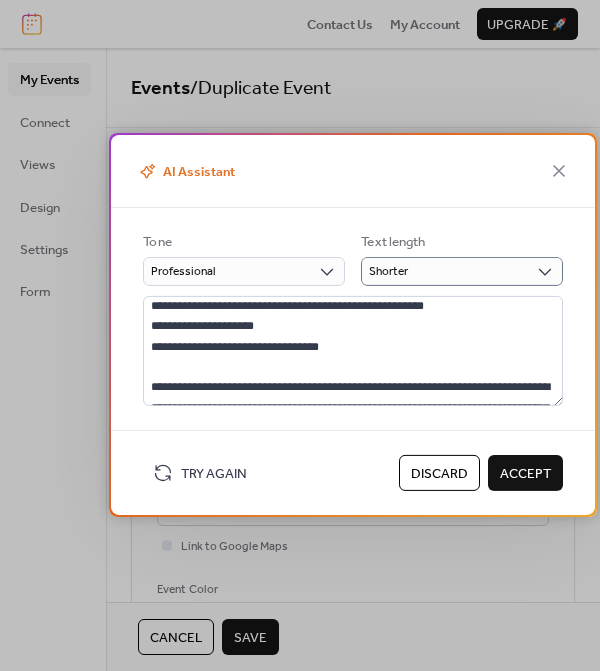 type on "**********" 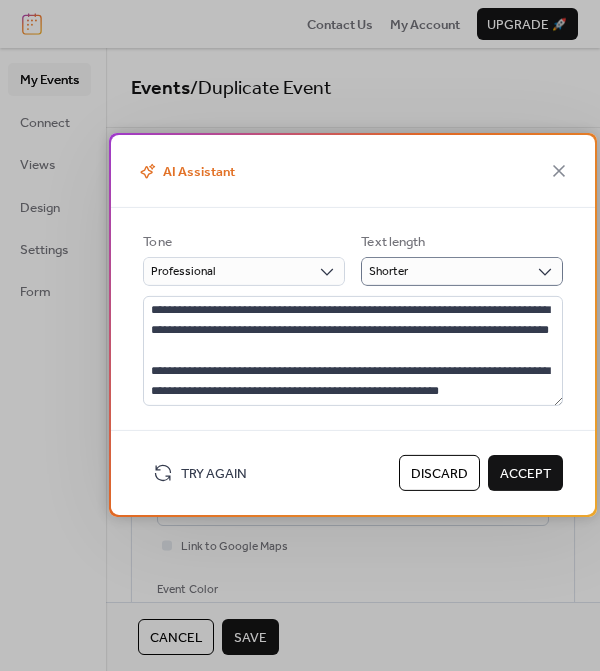 scroll, scrollTop: 306, scrollLeft: 0, axis: vertical 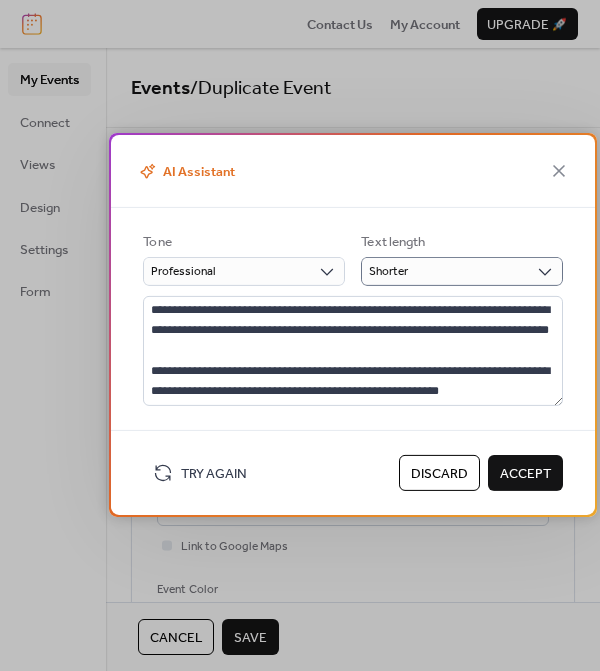 click on "Accept" at bounding box center (525, 474) 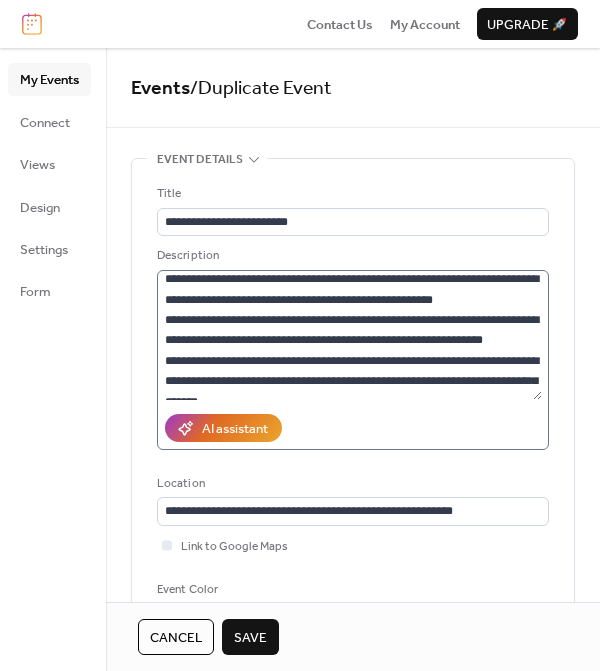 scroll, scrollTop: 0, scrollLeft: 0, axis: both 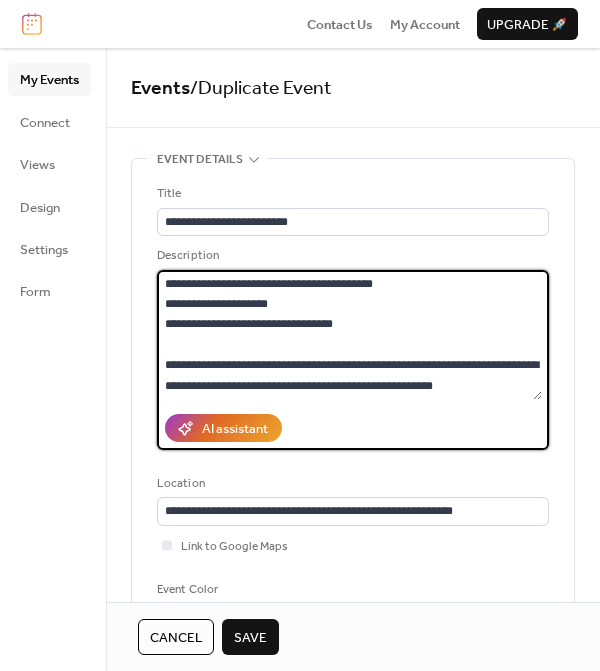 drag, startPoint x: 373, startPoint y: 281, endPoint x: 143, endPoint y: 273, distance: 230.13908 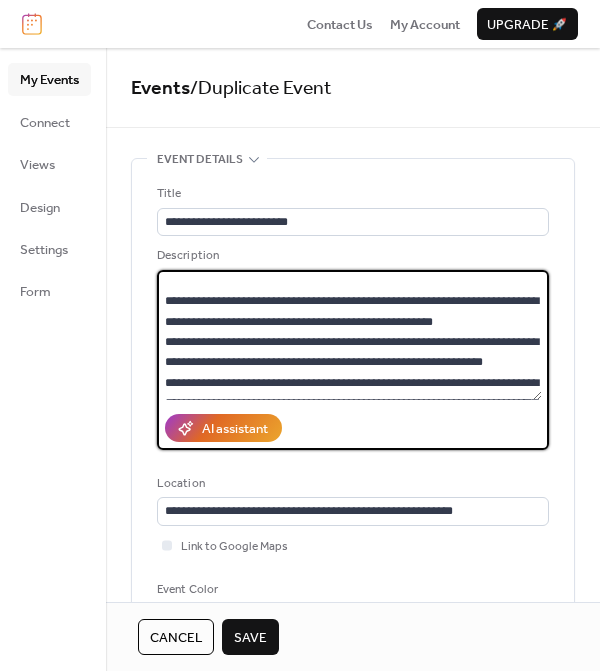 scroll, scrollTop: 78, scrollLeft: 0, axis: vertical 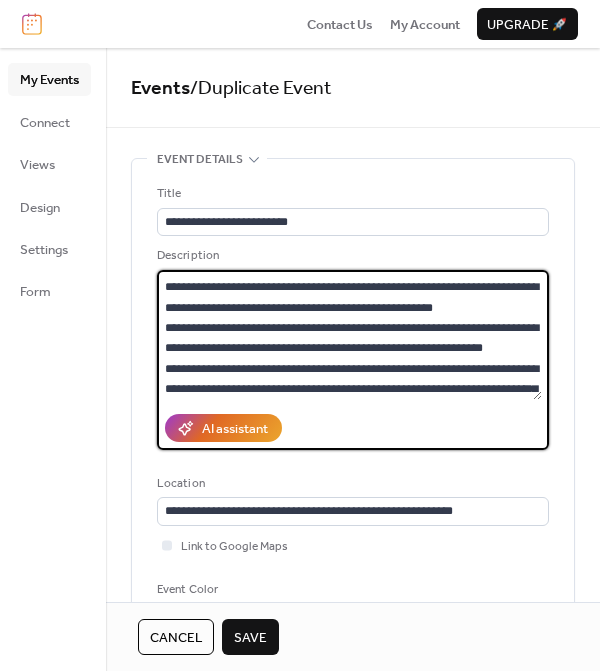 drag, startPoint x: 187, startPoint y: 292, endPoint x: 165, endPoint y: 289, distance: 22.203604 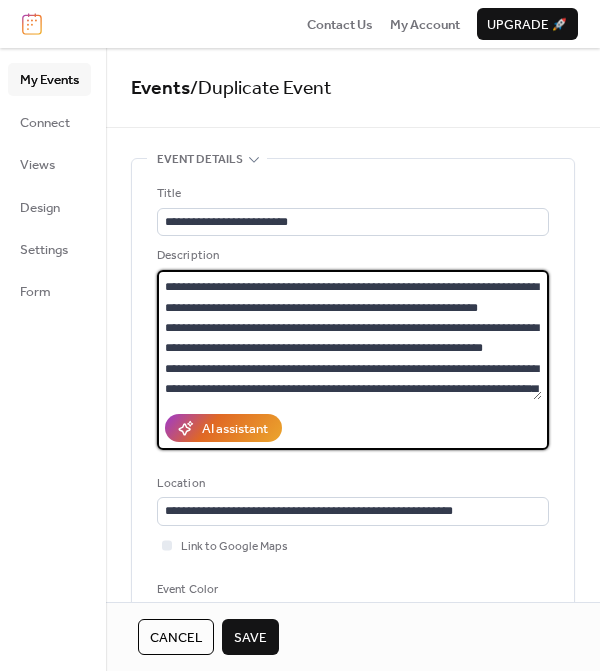 drag, startPoint x: 226, startPoint y: 286, endPoint x: 171, endPoint y: 284, distance: 55.03635 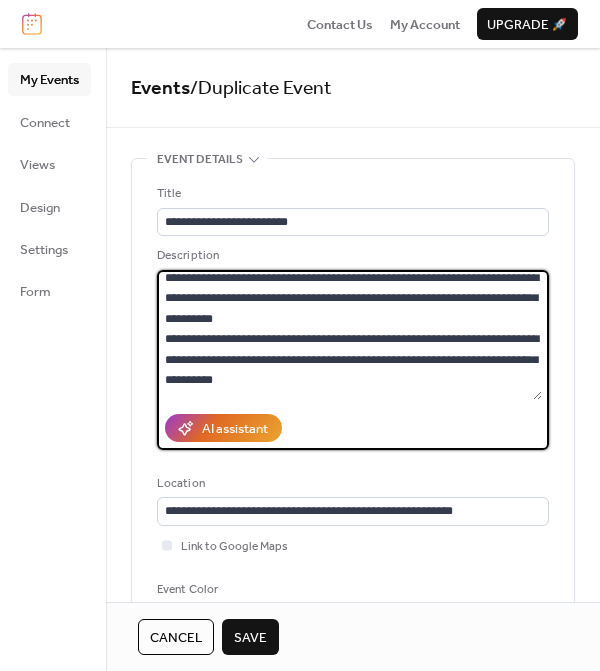 scroll, scrollTop: 306, scrollLeft: 0, axis: vertical 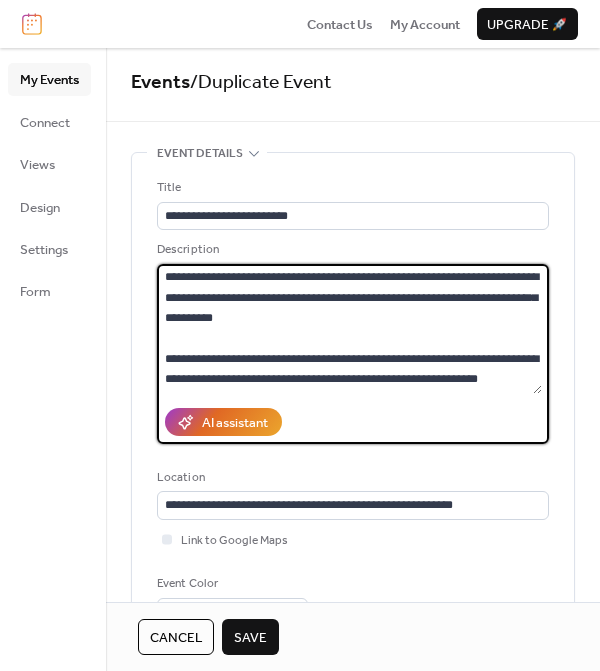 drag, startPoint x: 227, startPoint y: 355, endPoint x: 171, endPoint y: 356, distance: 56.008926 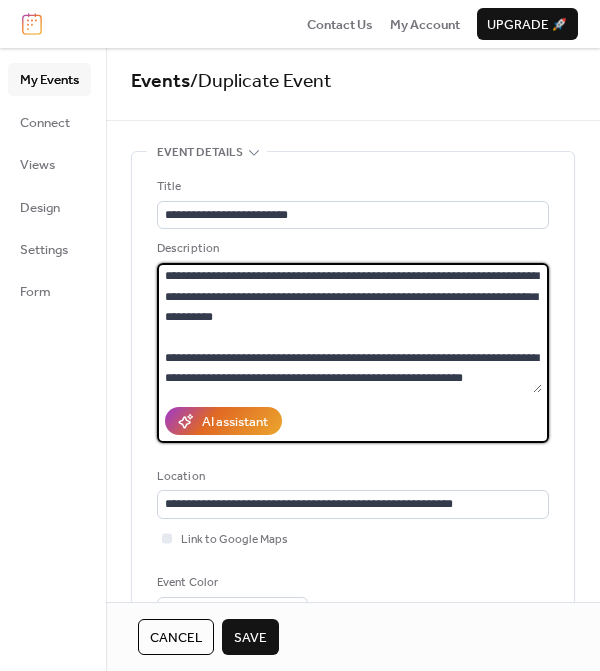 scroll, scrollTop: 0, scrollLeft: 0, axis: both 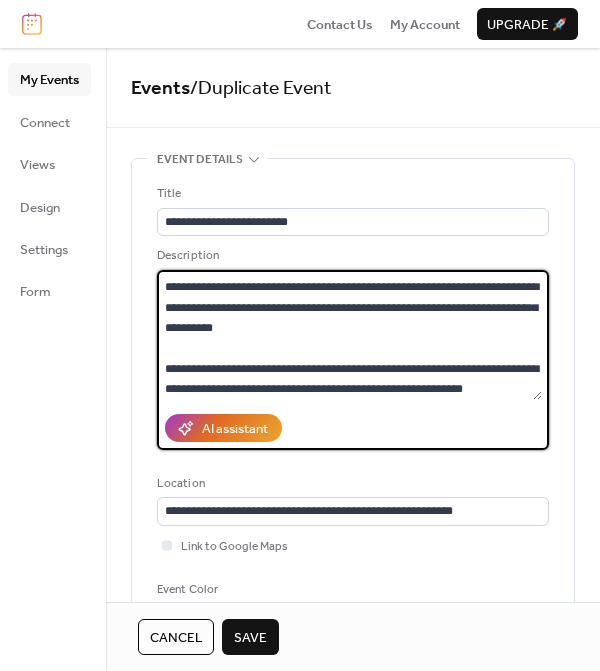 click on "**********" at bounding box center (349, 335) 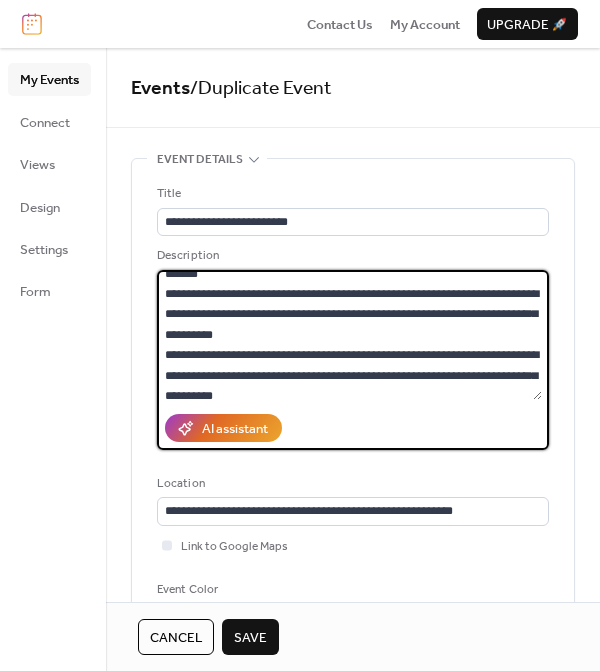 scroll, scrollTop: 221, scrollLeft: 0, axis: vertical 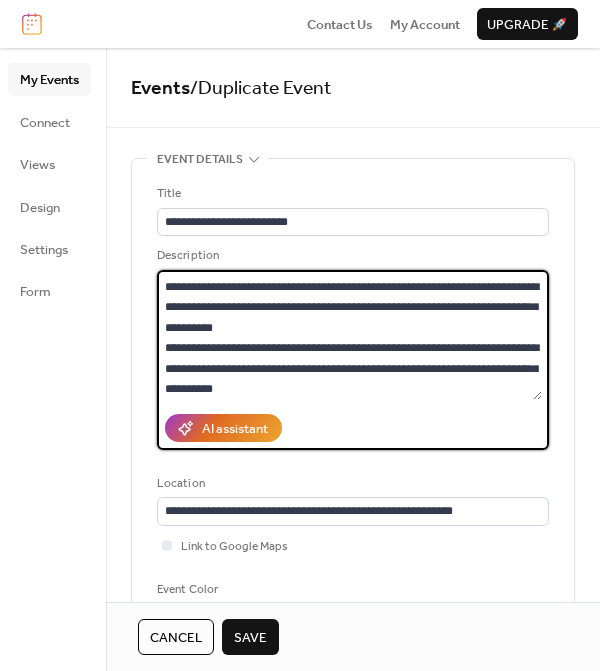 click on "**********" at bounding box center (349, 335) 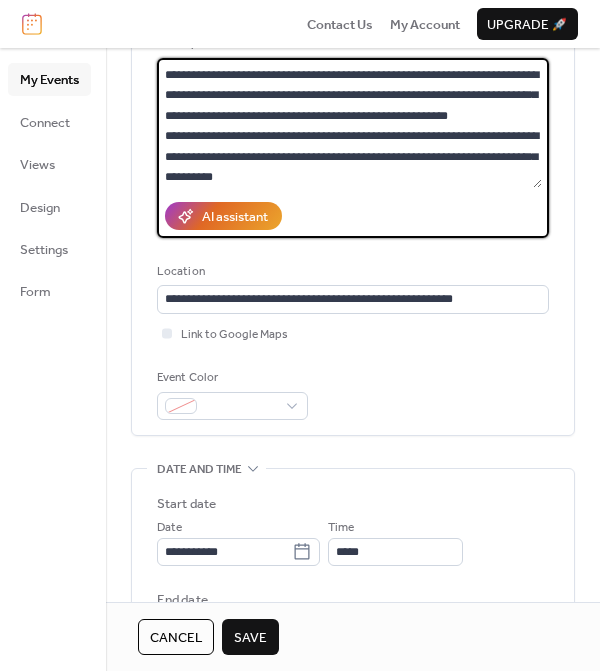 scroll, scrollTop: 211, scrollLeft: 0, axis: vertical 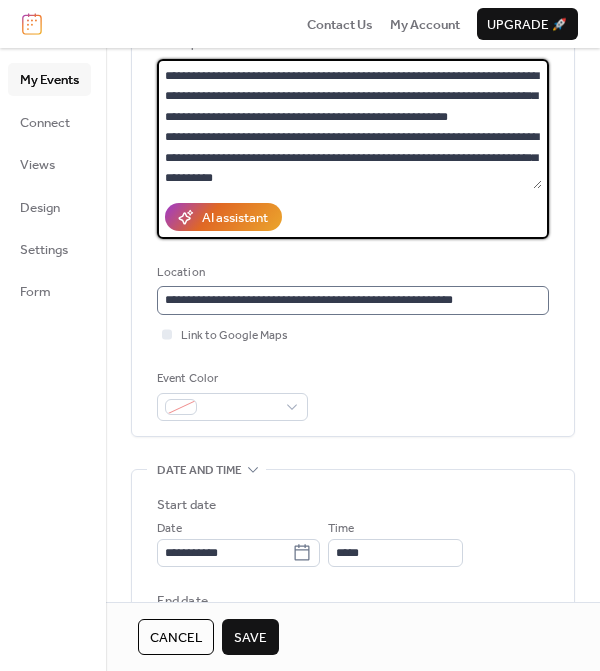 type on "**********" 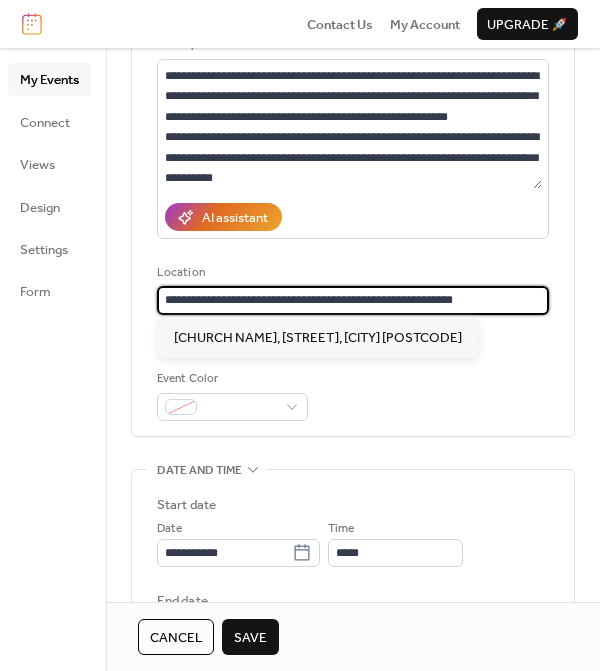 scroll, scrollTop: 0, scrollLeft: 0, axis: both 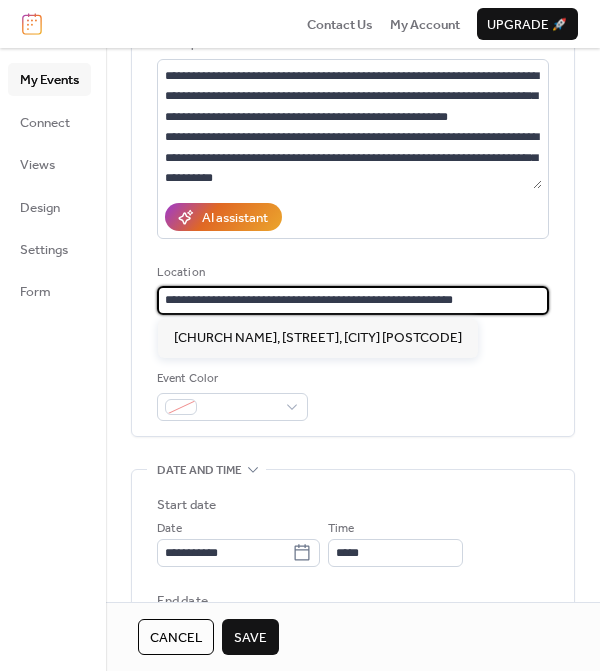 drag, startPoint x: 487, startPoint y: 302, endPoint x: 120, endPoint y: 301, distance: 367.00137 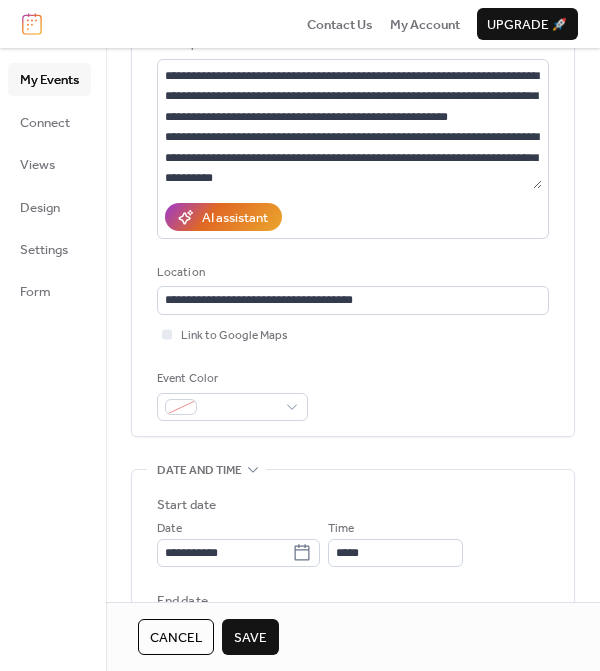 scroll, scrollTop: 0, scrollLeft: 0, axis: both 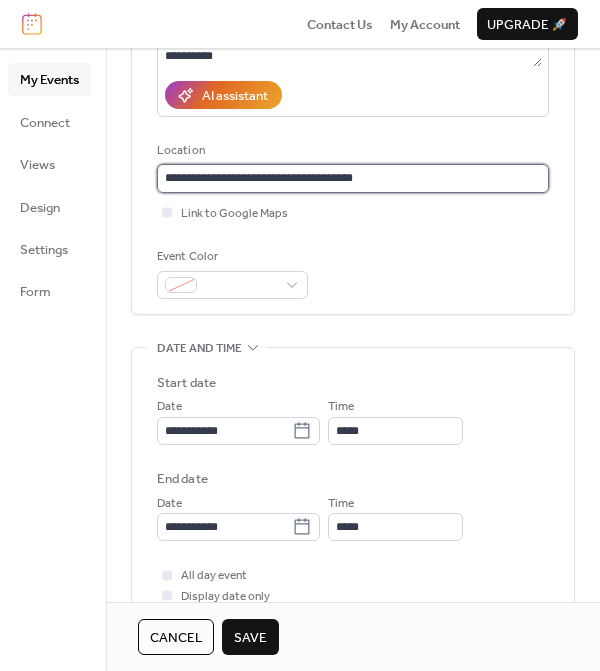 click on "**********" at bounding box center (349, 178) 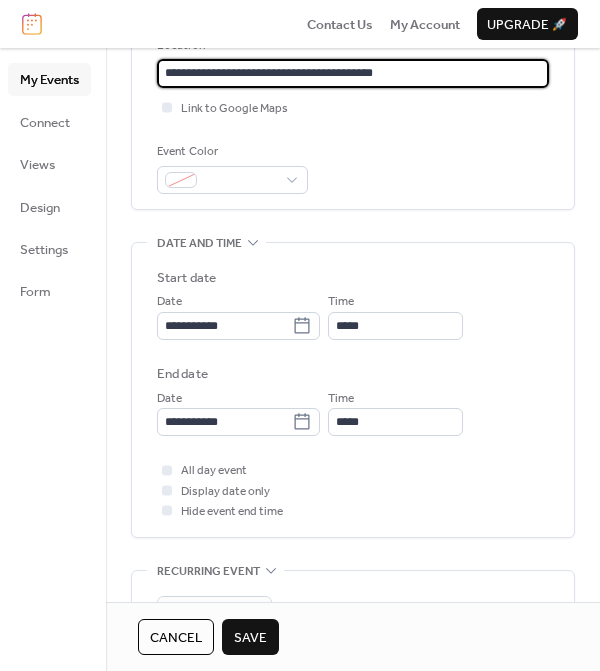 scroll, scrollTop: 477, scrollLeft: 0, axis: vertical 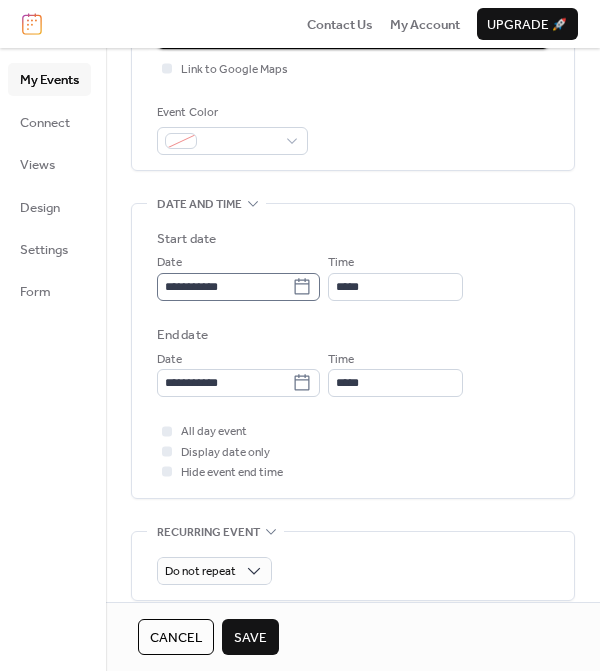 type on "**********" 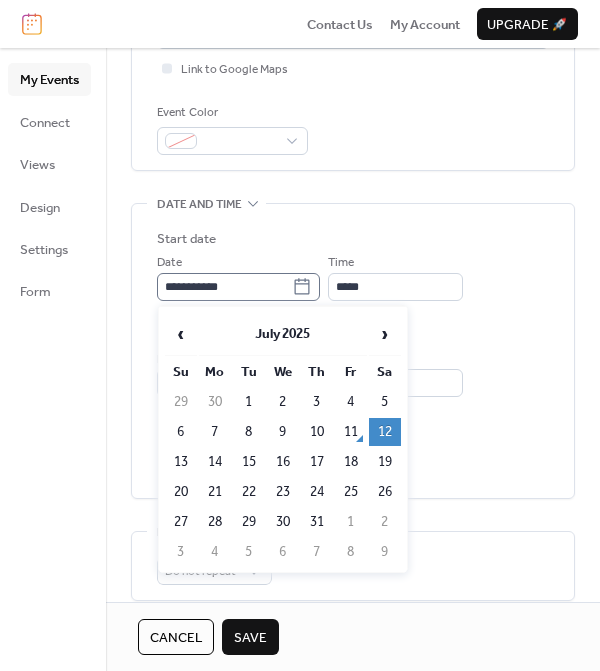 click 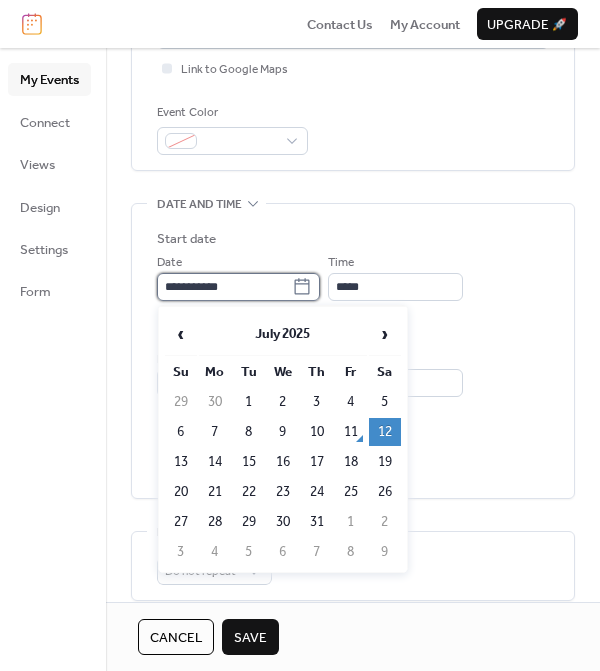 click on "**********" at bounding box center (224, 287) 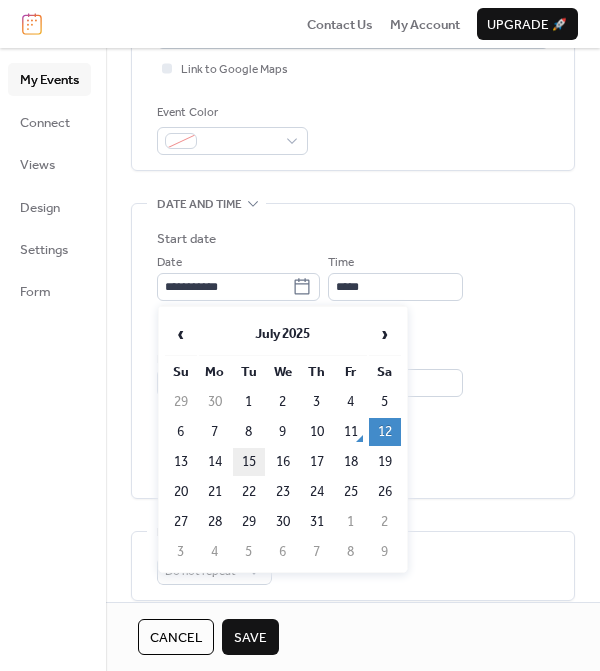 click on "15" at bounding box center (249, 462) 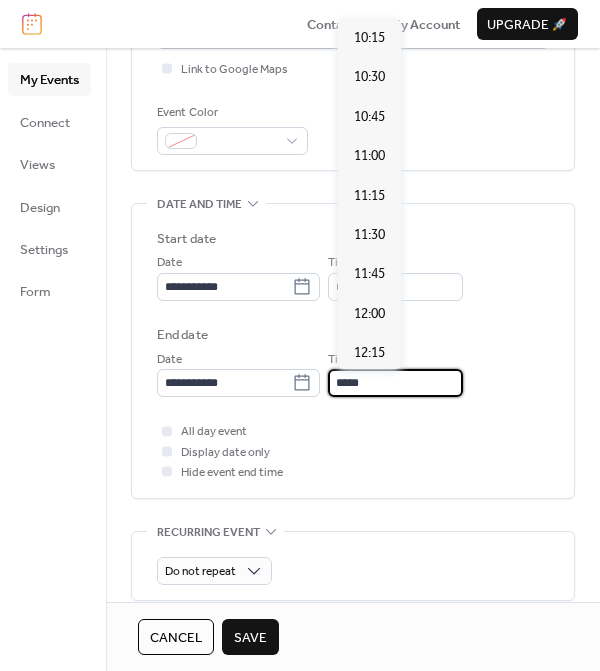 click on "*****" at bounding box center (395, 383) 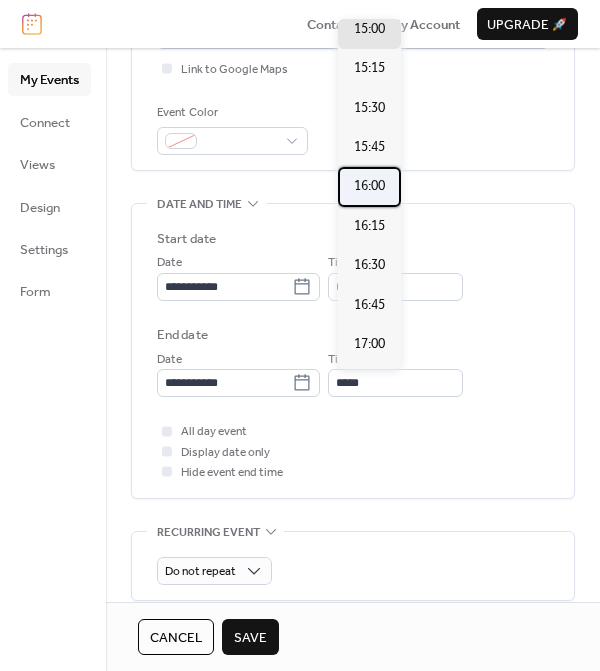 click on "16:00" at bounding box center [369, 186] 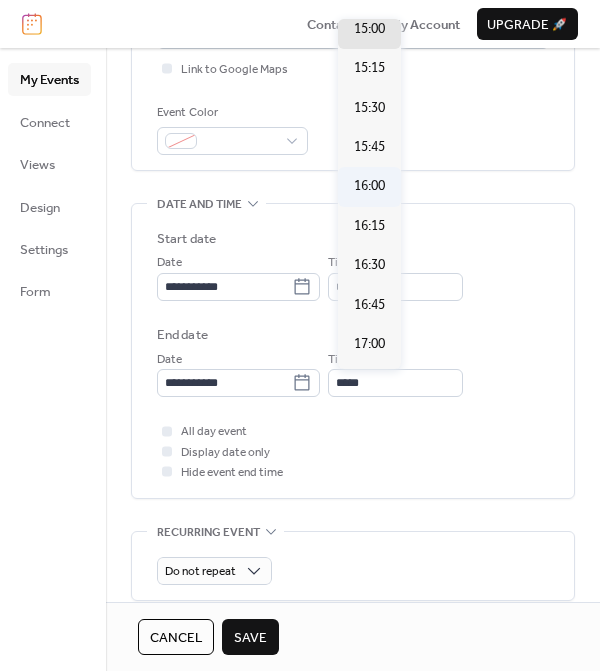 type on "*****" 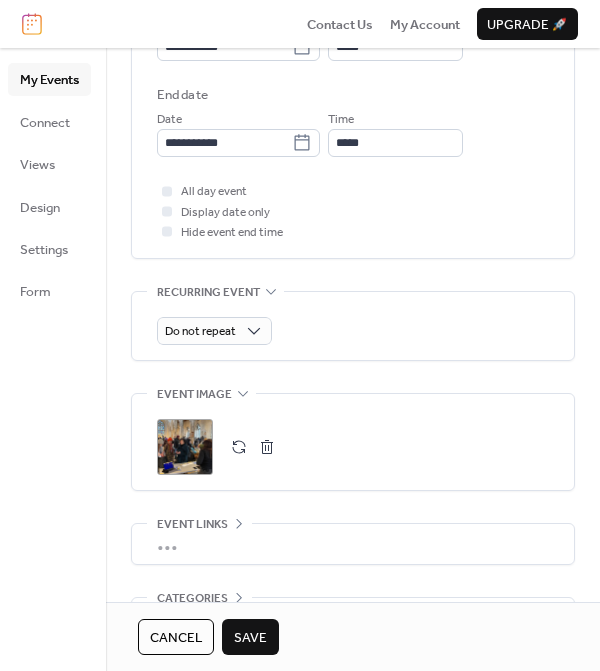 scroll, scrollTop: 720, scrollLeft: 0, axis: vertical 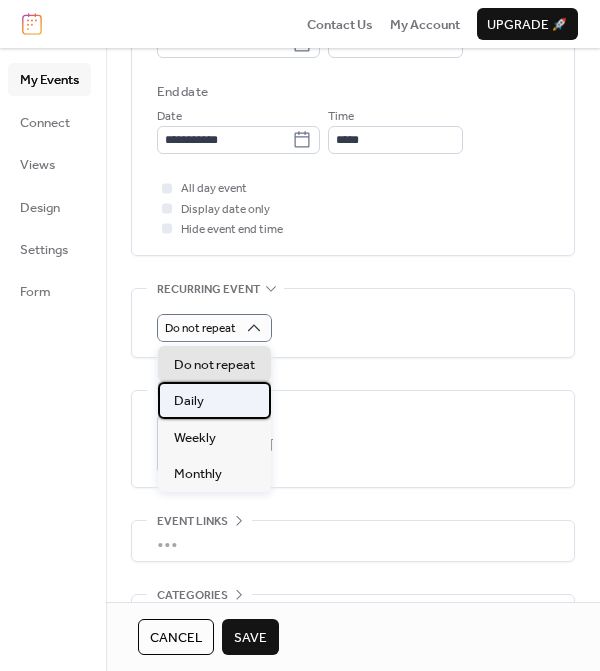 click on "Daily" at bounding box center [214, 400] 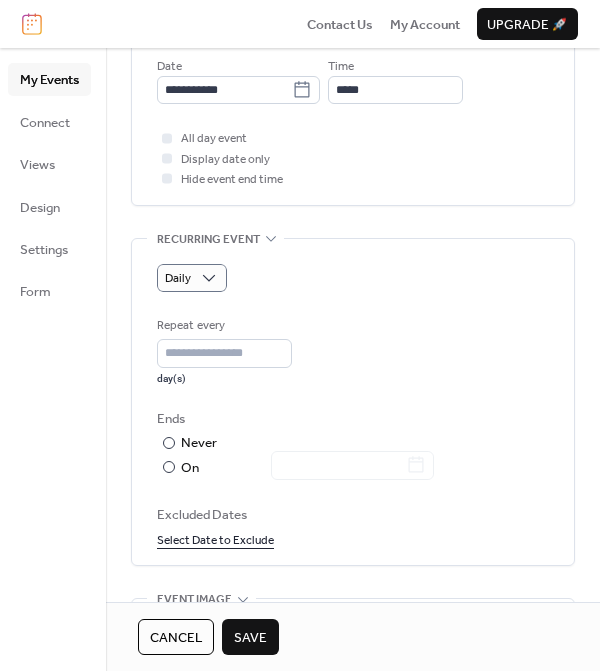 scroll, scrollTop: 776, scrollLeft: 0, axis: vertical 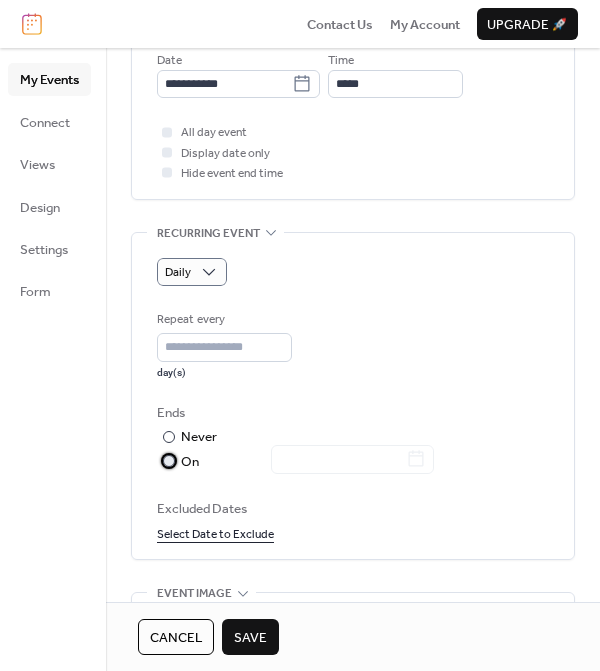 click at bounding box center [169, 461] 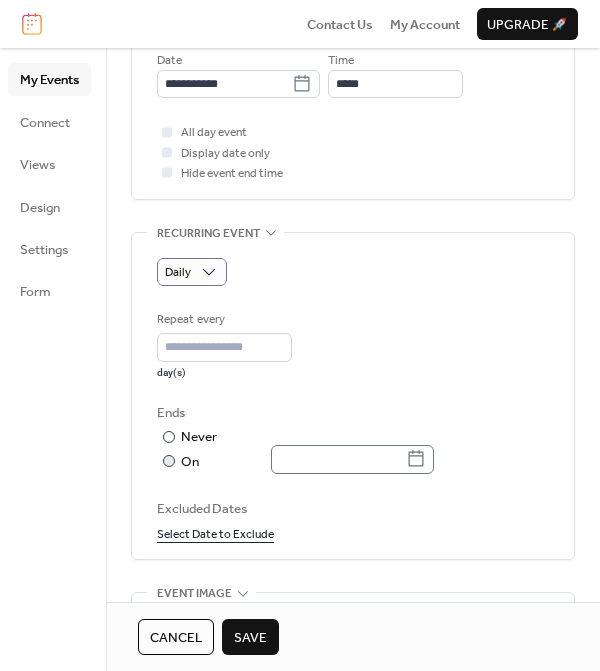 click 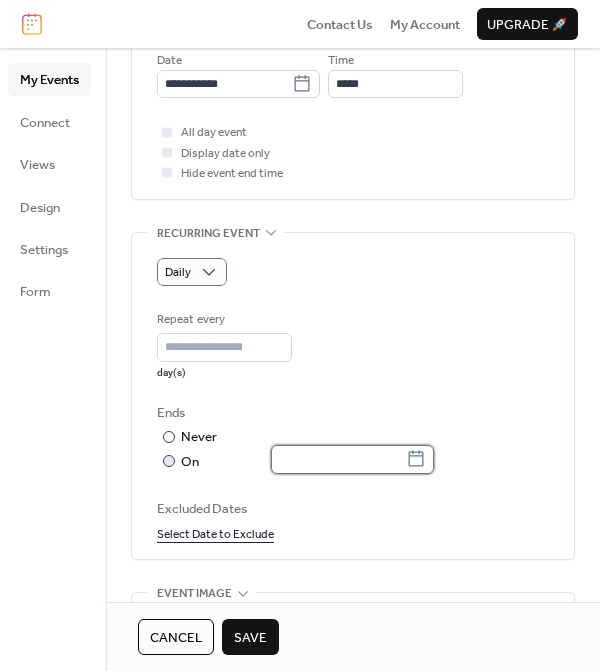 click at bounding box center (338, 459) 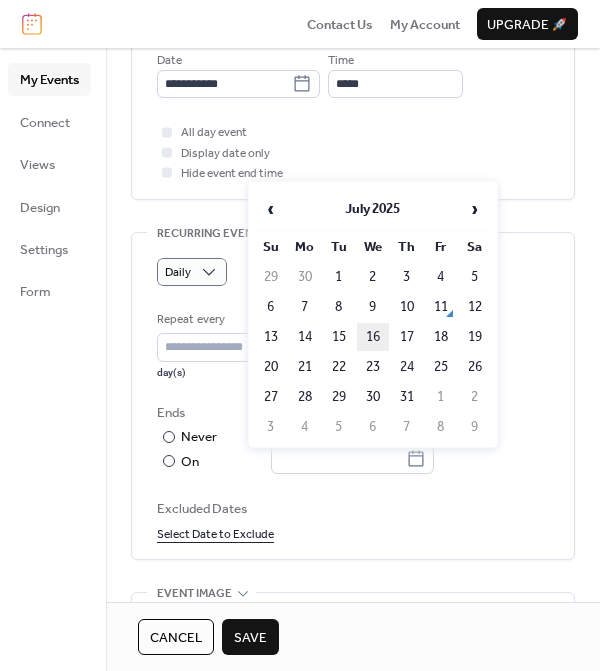 click on "16" at bounding box center (373, 337) 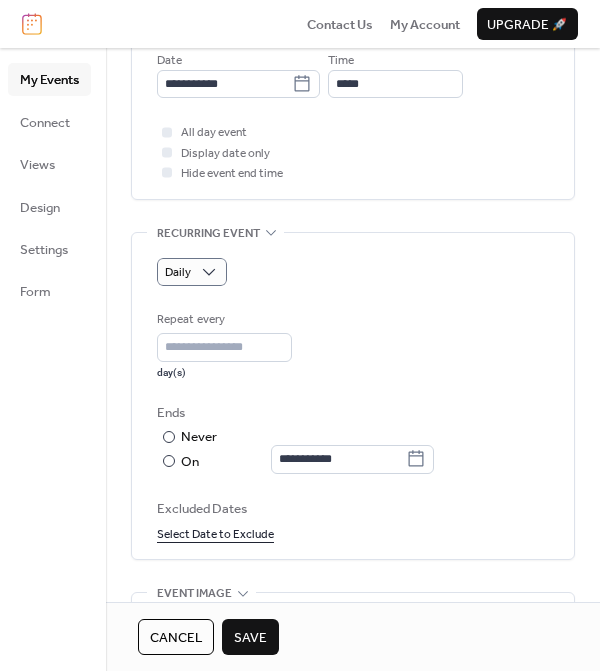drag, startPoint x: 270, startPoint y: 634, endPoint x: 434, endPoint y: 369, distance: 311.64243 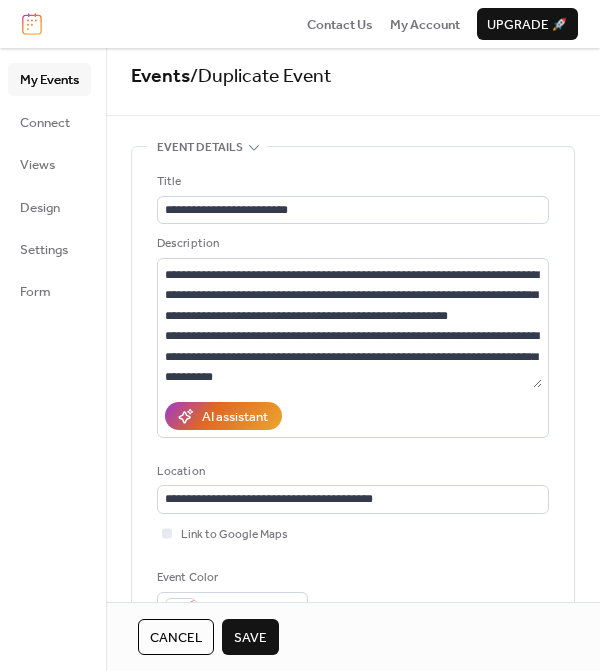 scroll, scrollTop: 9, scrollLeft: 0, axis: vertical 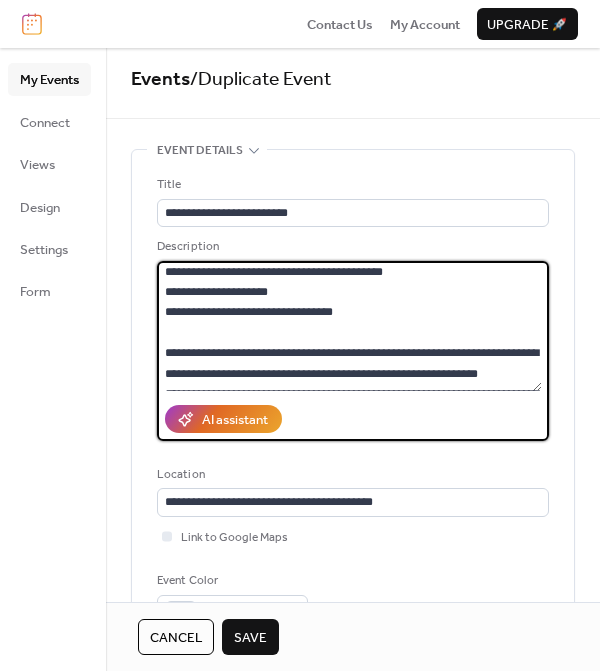click at bounding box center (349, 326) 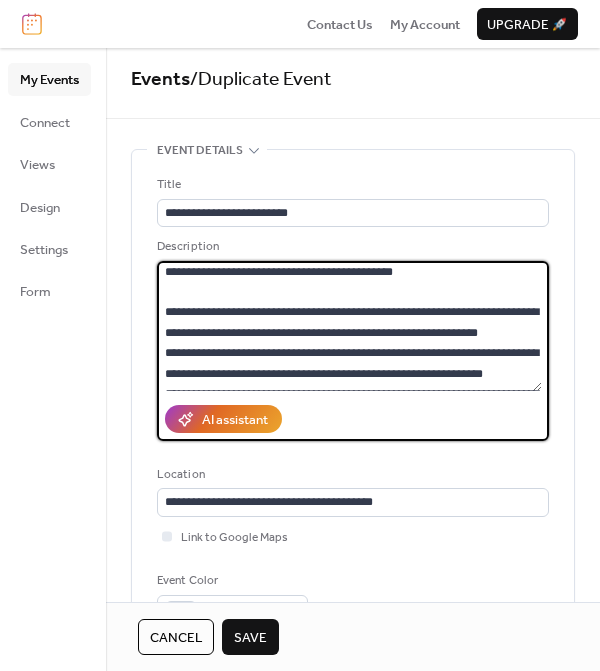 scroll, scrollTop: 2, scrollLeft: 0, axis: vertical 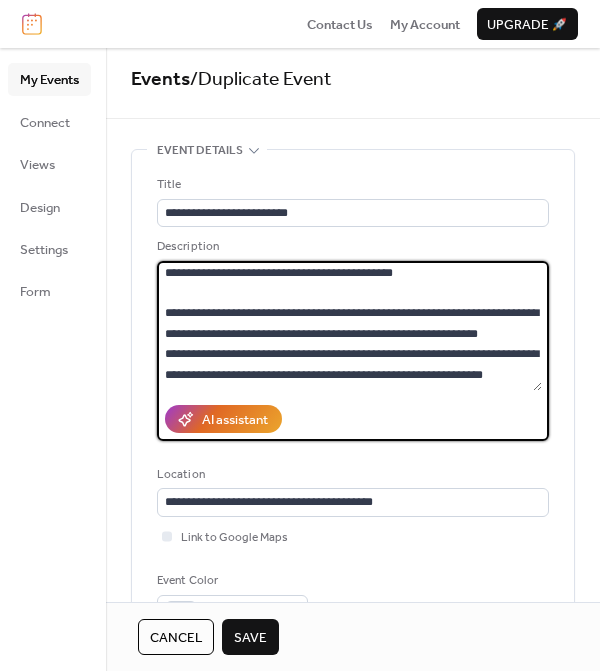 click on "**********" at bounding box center [349, 326] 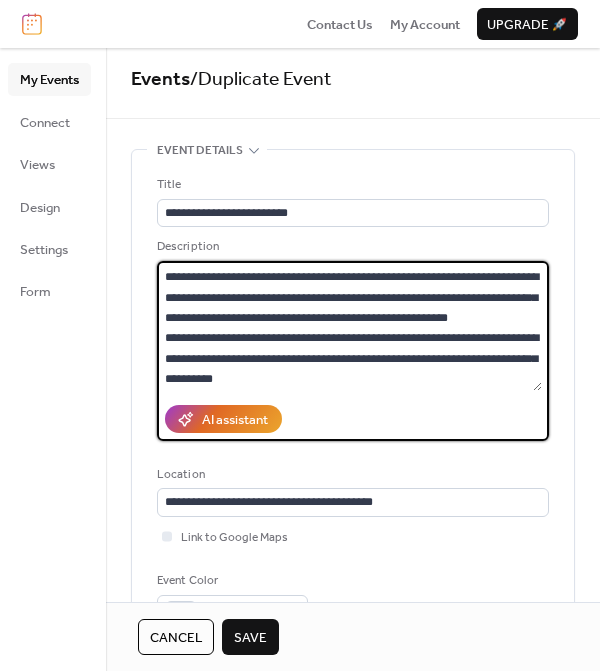 scroll, scrollTop: 265, scrollLeft: 0, axis: vertical 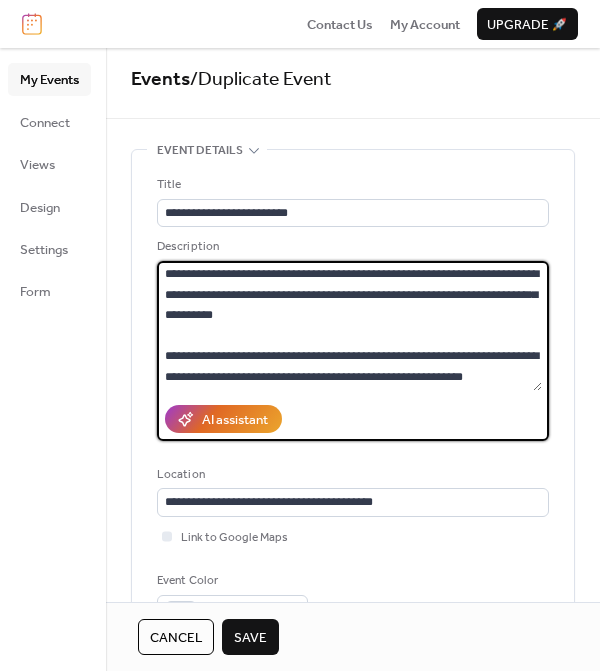 type on "**********" 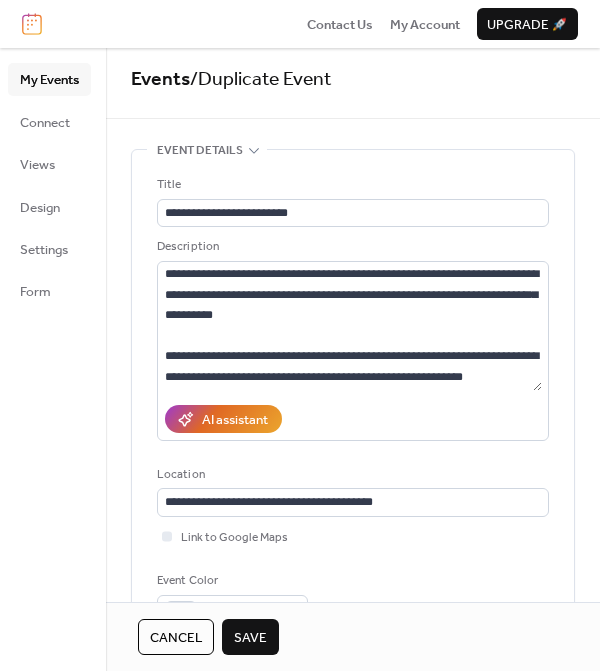click on "Save" at bounding box center (250, 638) 